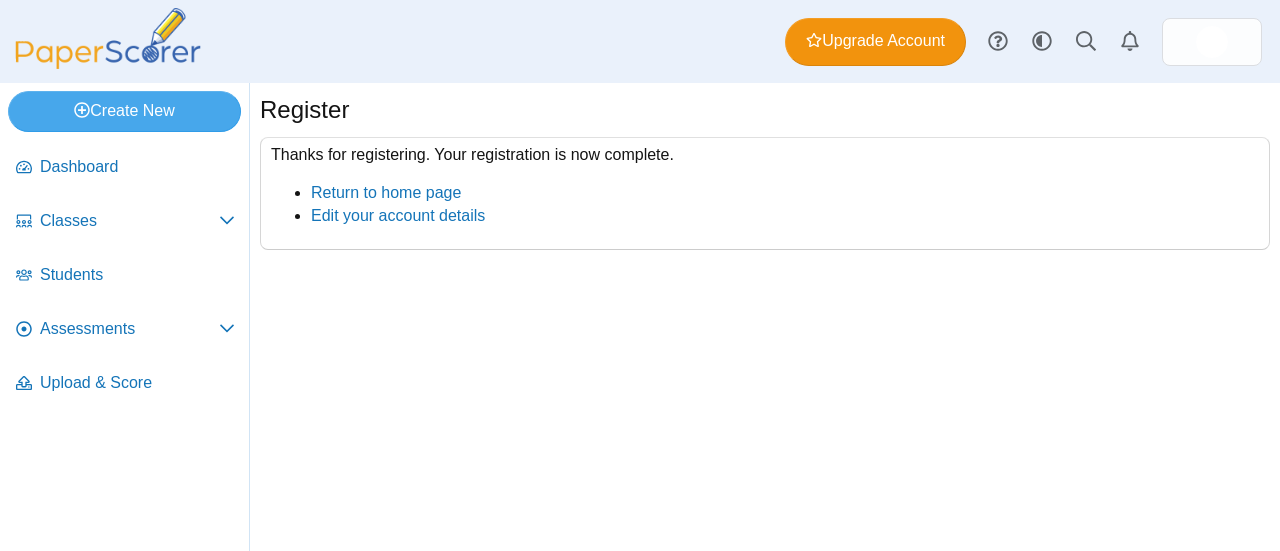scroll, scrollTop: 0, scrollLeft: 0, axis: both 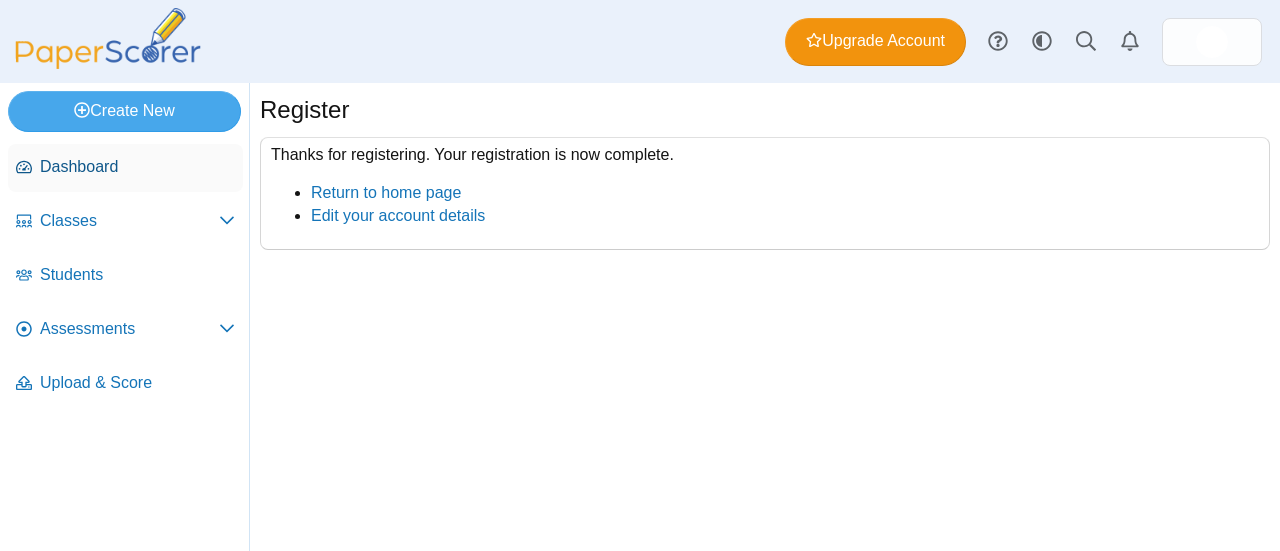 click on "Dashboard" at bounding box center (137, 167) 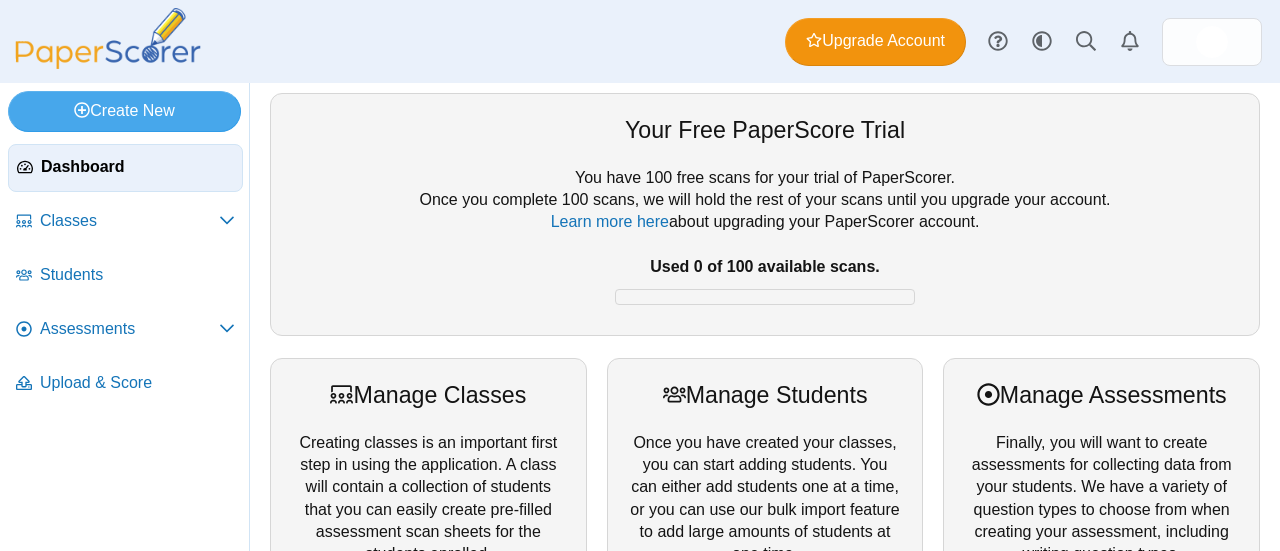 scroll, scrollTop: 0, scrollLeft: 0, axis: both 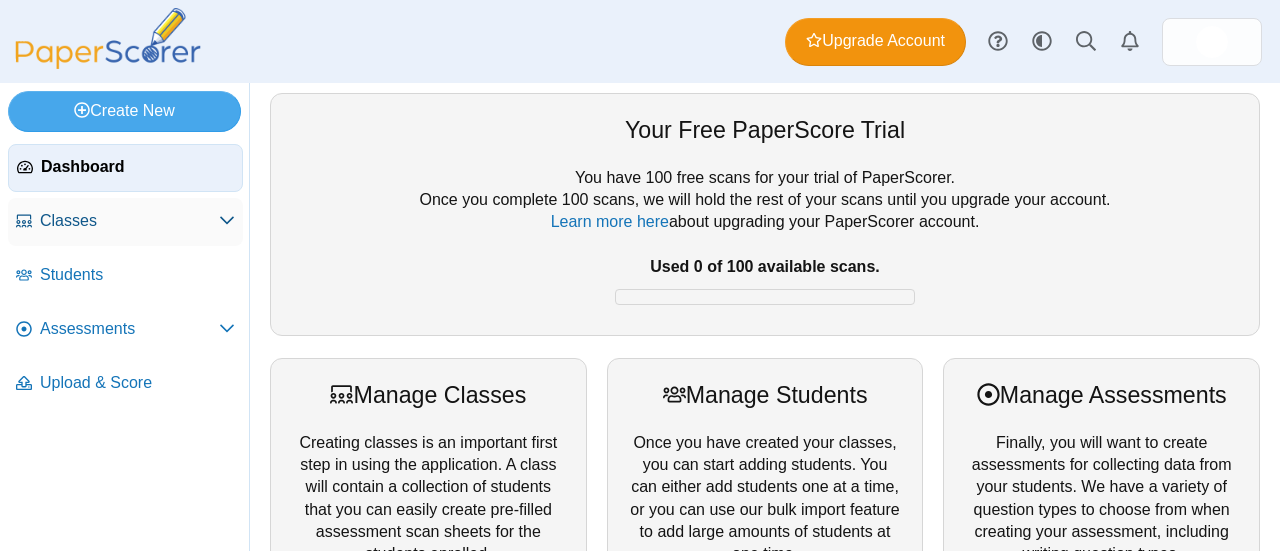 click on "Classes" at bounding box center (129, 221) 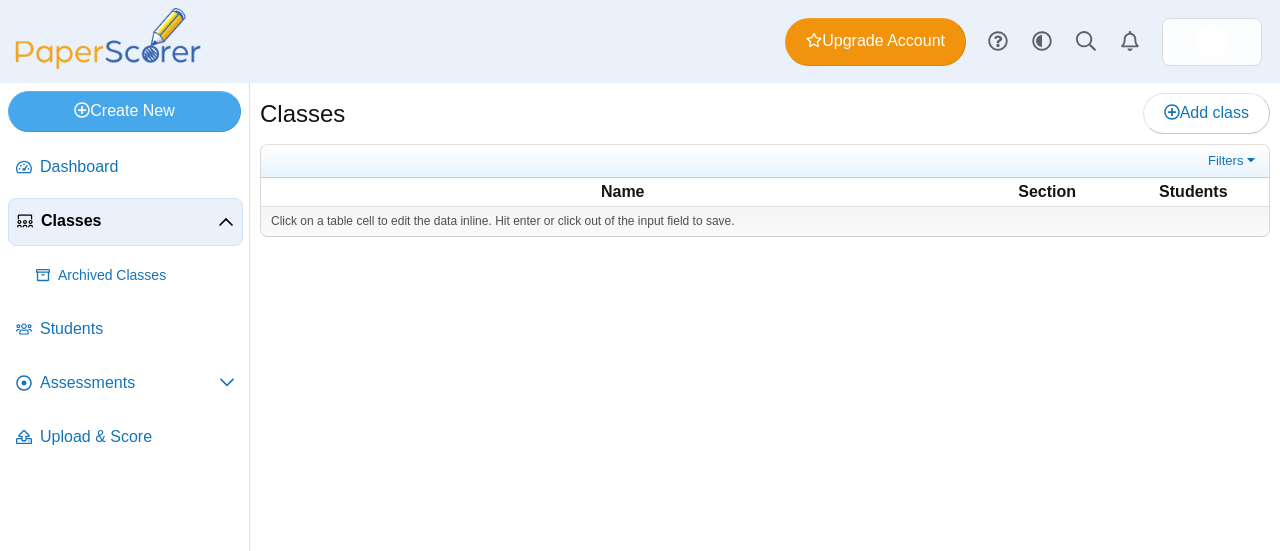 scroll, scrollTop: 0, scrollLeft: 0, axis: both 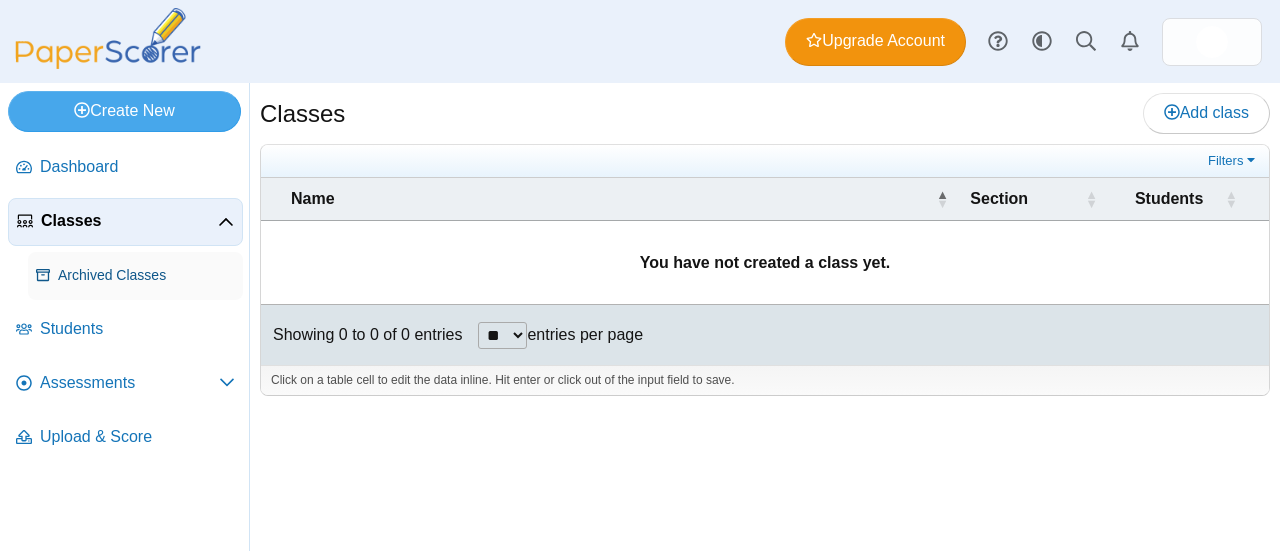 click on "Archived Classes" at bounding box center [146, 276] 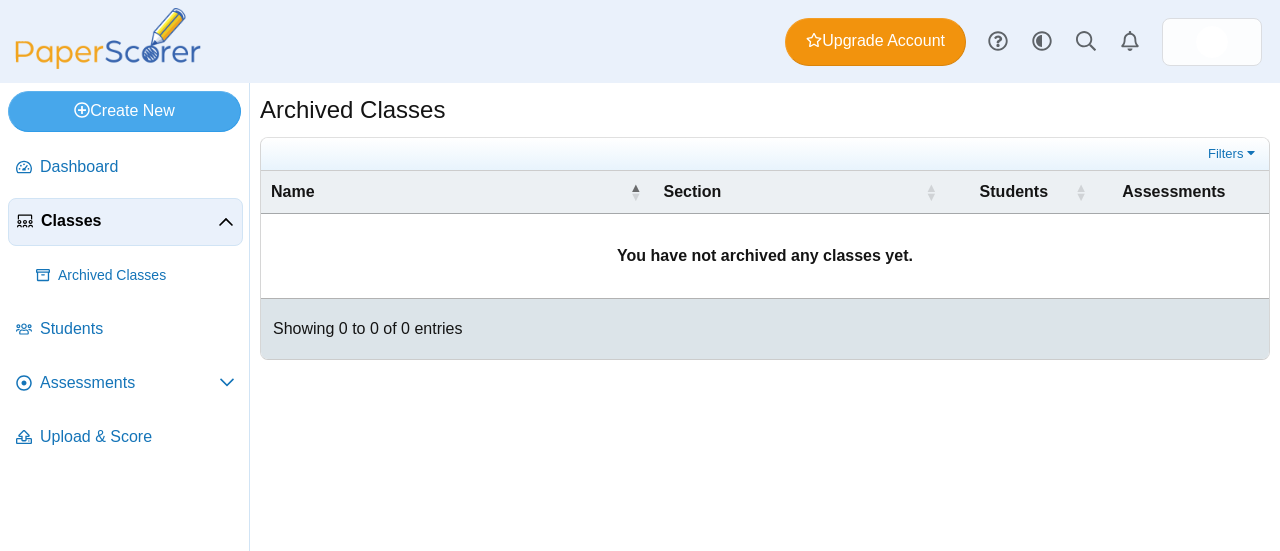 scroll, scrollTop: 0, scrollLeft: 0, axis: both 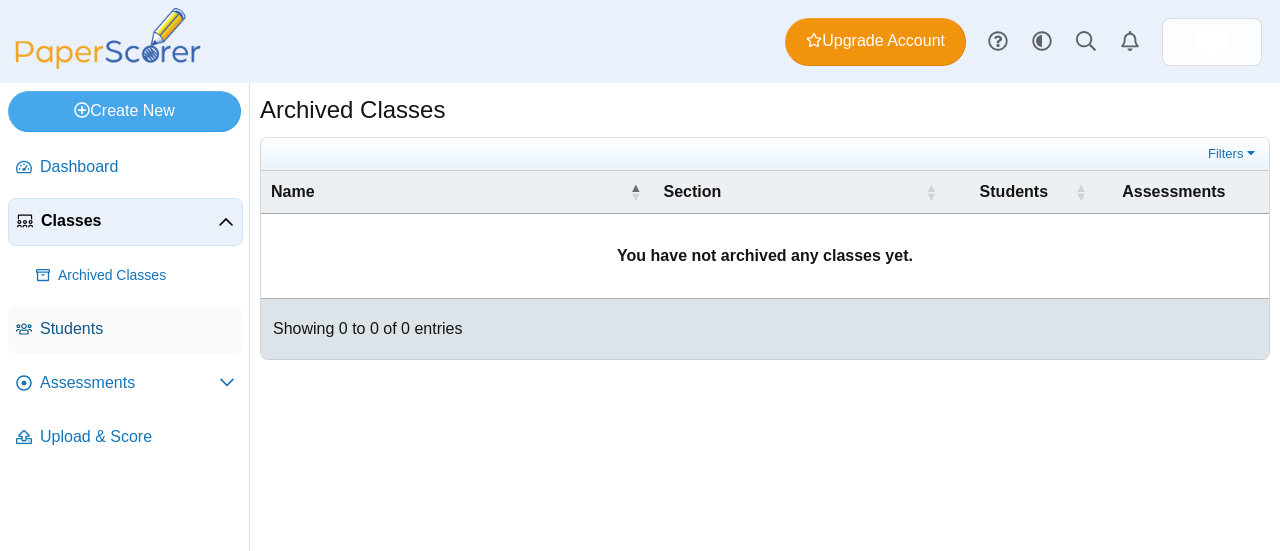 click on "Students" at bounding box center [137, 329] 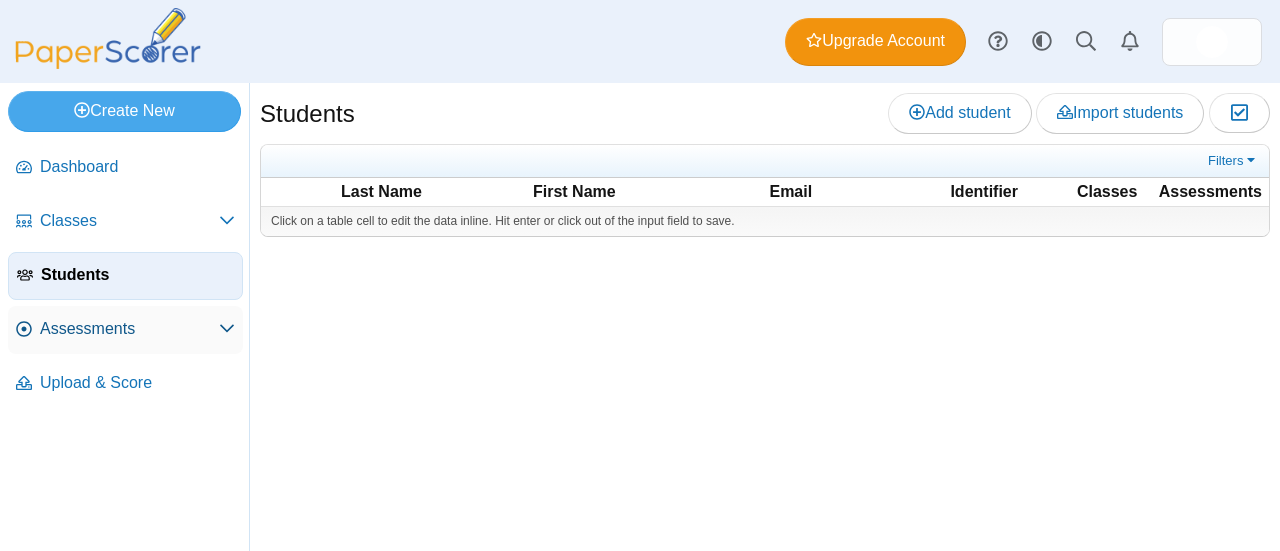 scroll, scrollTop: 0, scrollLeft: 0, axis: both 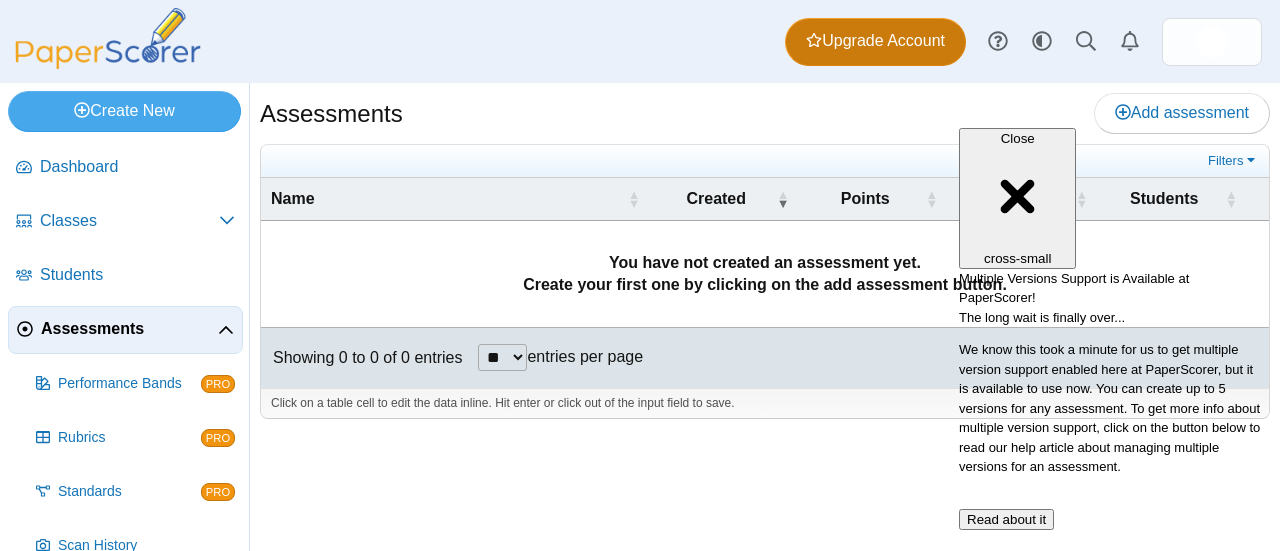 click on "Upgrade Account" at bounding box center (875, 42) 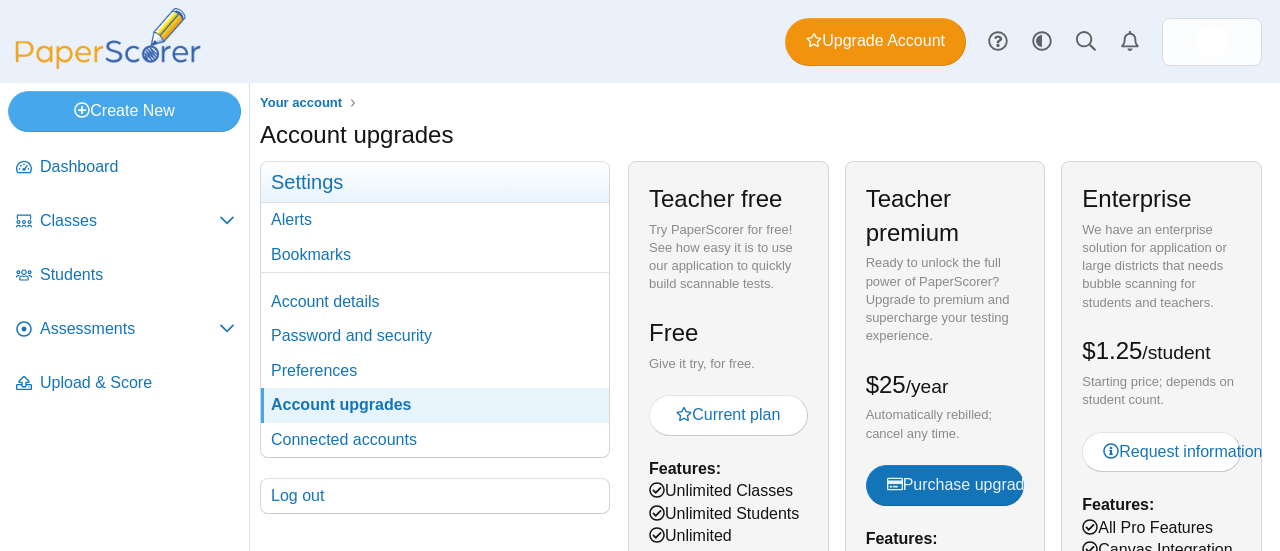 scroll, scrollTop: 0, scrollLeft: 0, axis: both 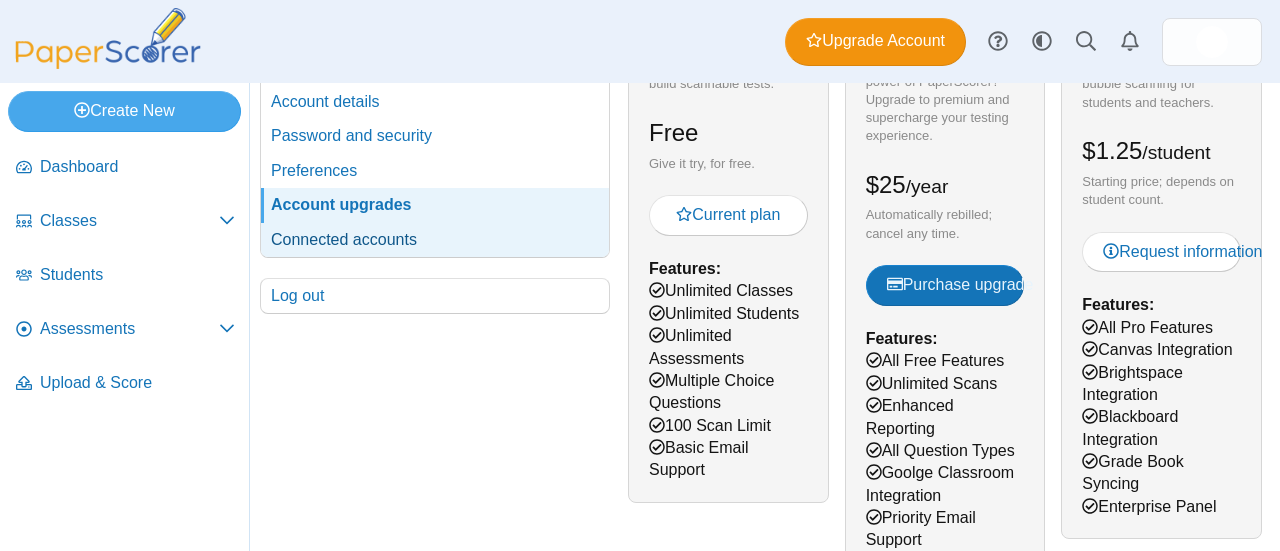 click on "Connected accounts" at bounding box center (435, 240) 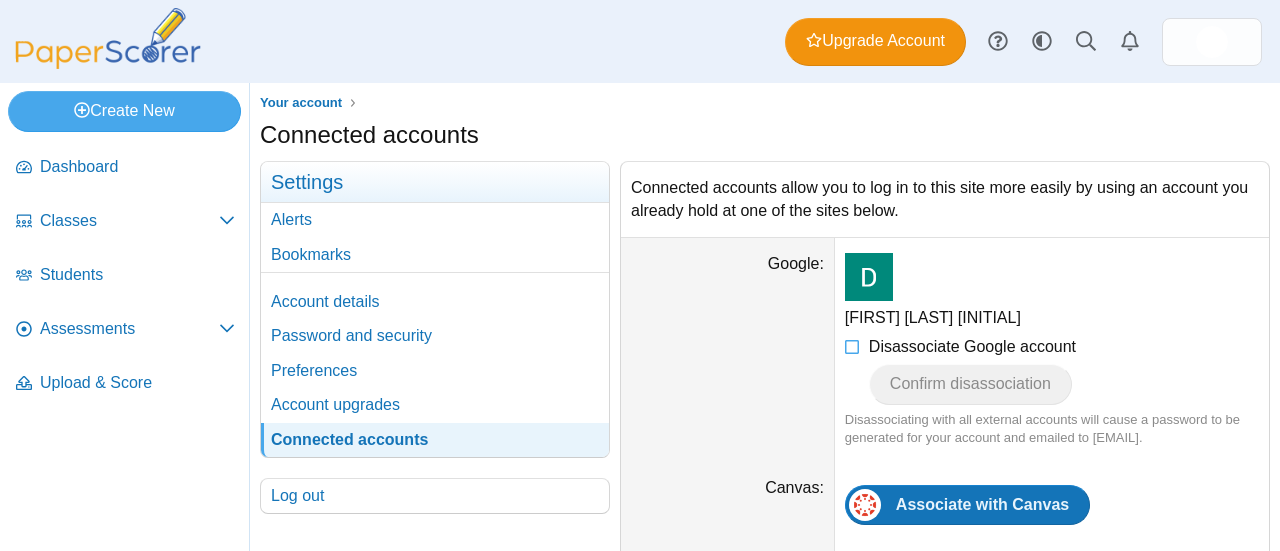 scroll, scrollTop: 0, scrollLeft: 0, axis: both 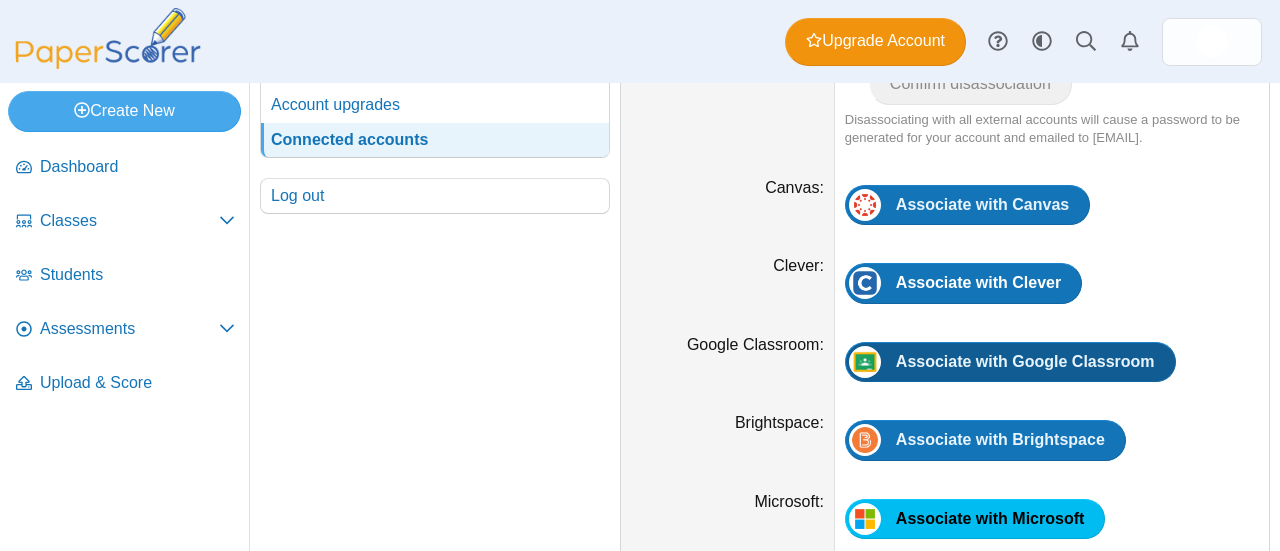 click on "Associate with Google Classroom" at bounding box center (1025, 361) 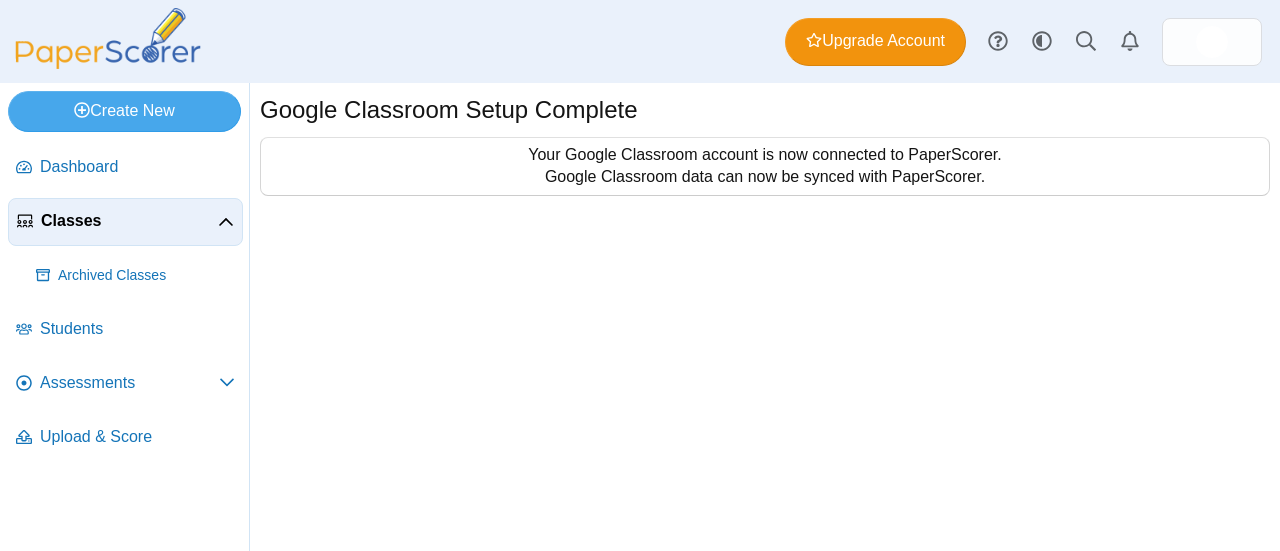 scroll, scrollTop: 0, scrollLeft: 0, axis: both 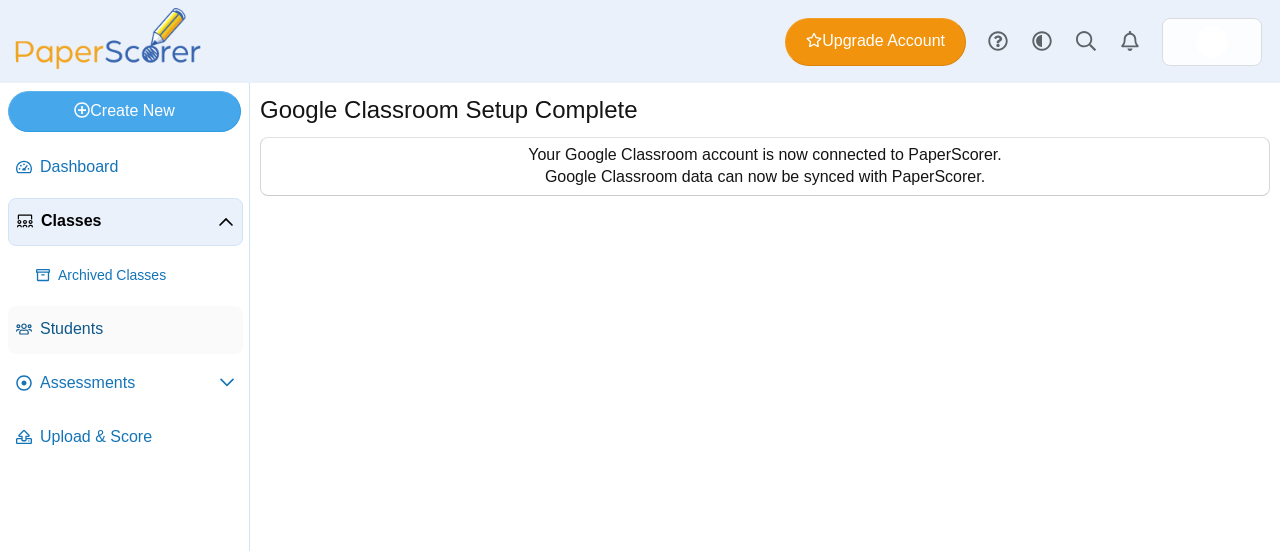 click on "Students" at bounding box center (137, 329) 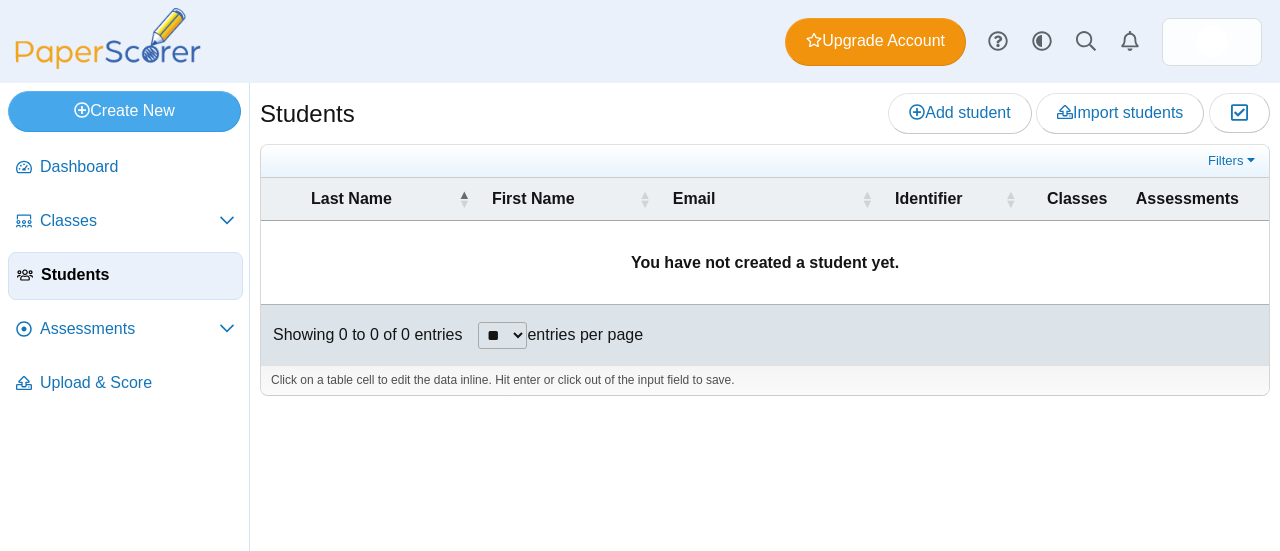 scroll, scrollTop: 0, scrollLeft: 0, axis: both 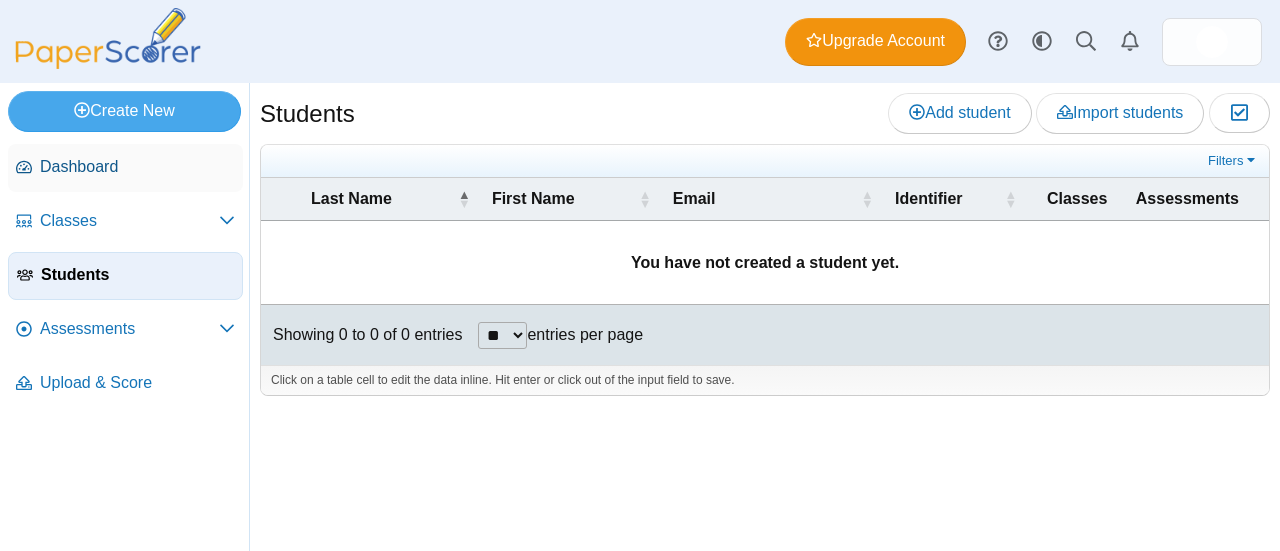 click on "Dashboard" at bounding box center [125, 168] 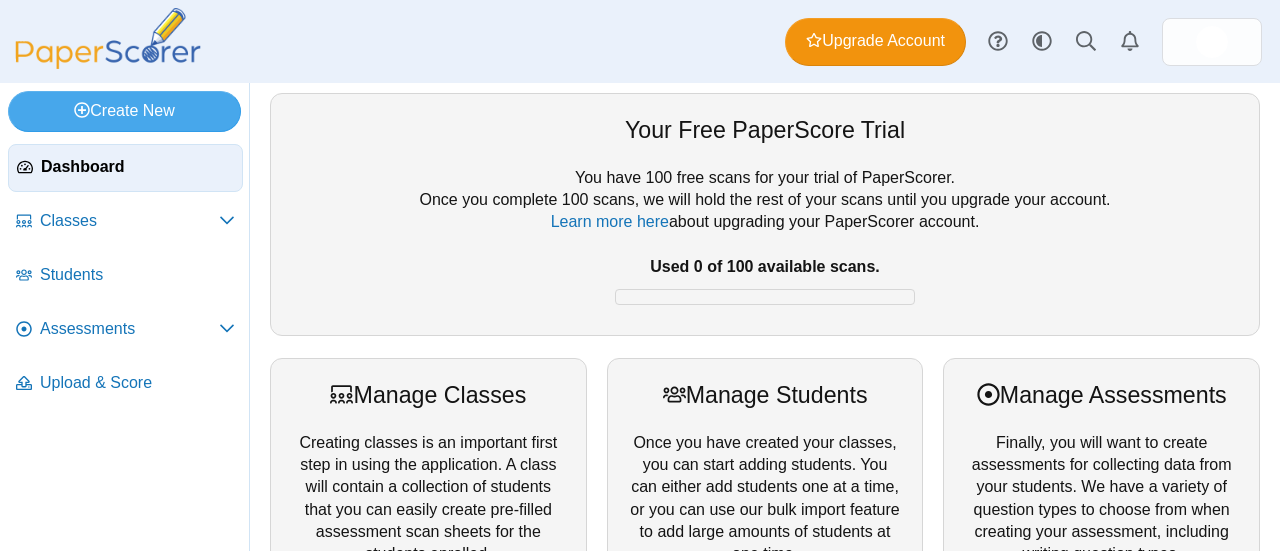 scroll, scrollTop: 0, scrollLeft: 0, axis: both 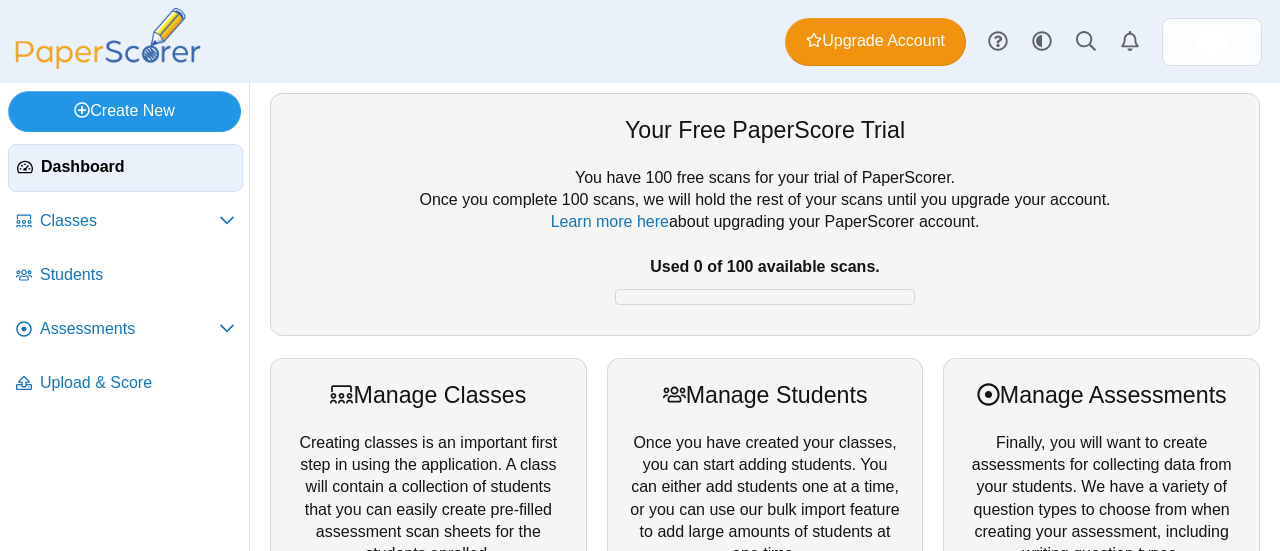 click on "Create New" at bounding box center [124, 111] 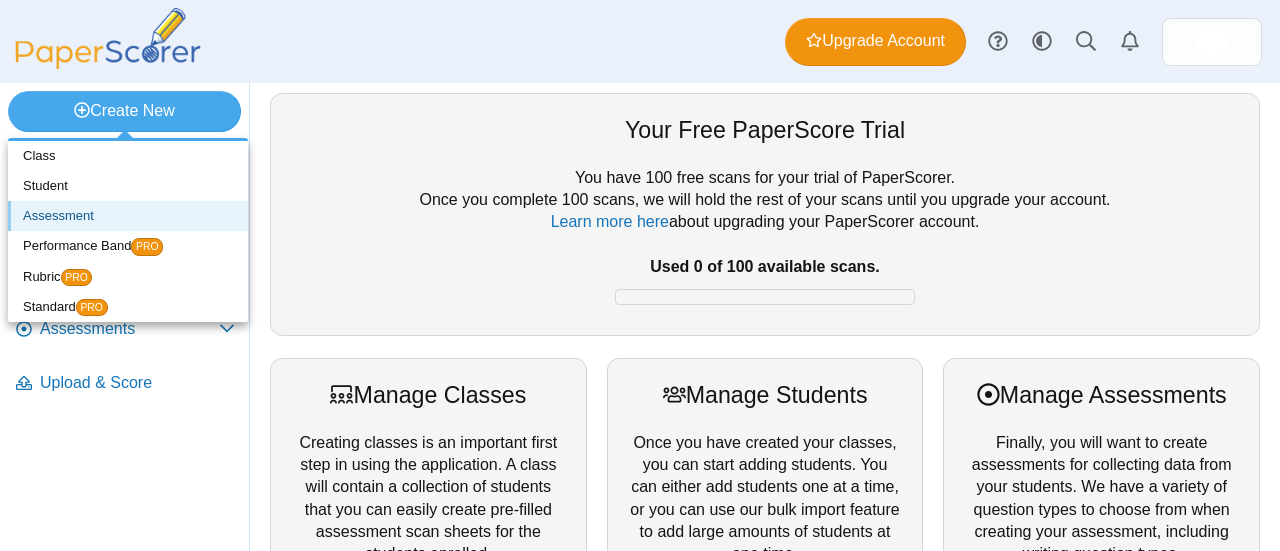 click on "Assessment" at bounding box center (128, 216) 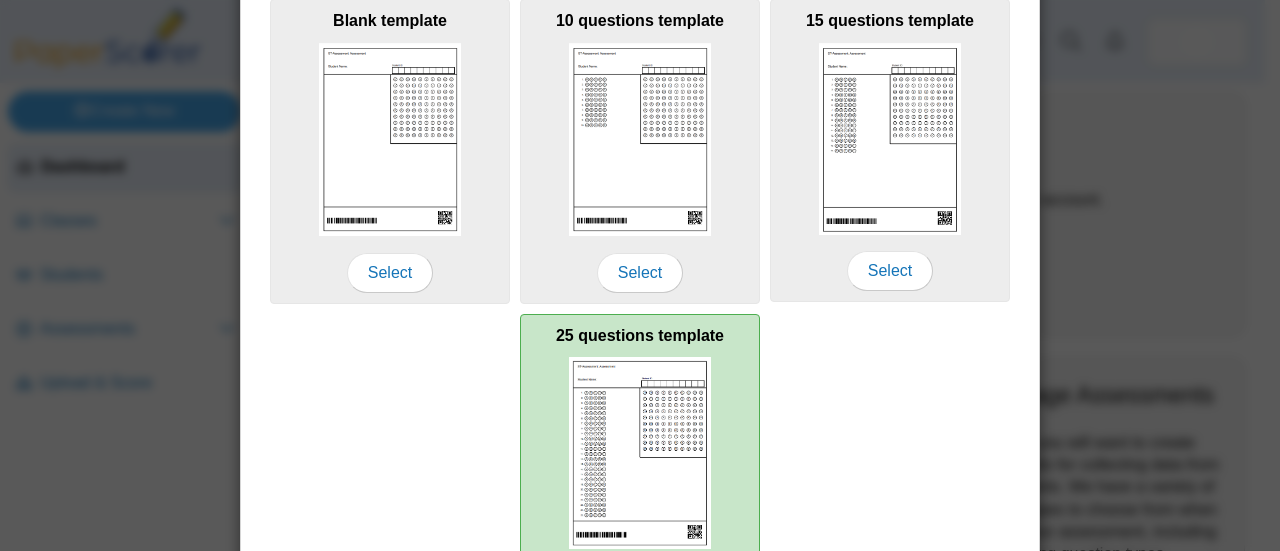 scroll, scrollTop: 536, scrollLeft: 0, axis: vertical 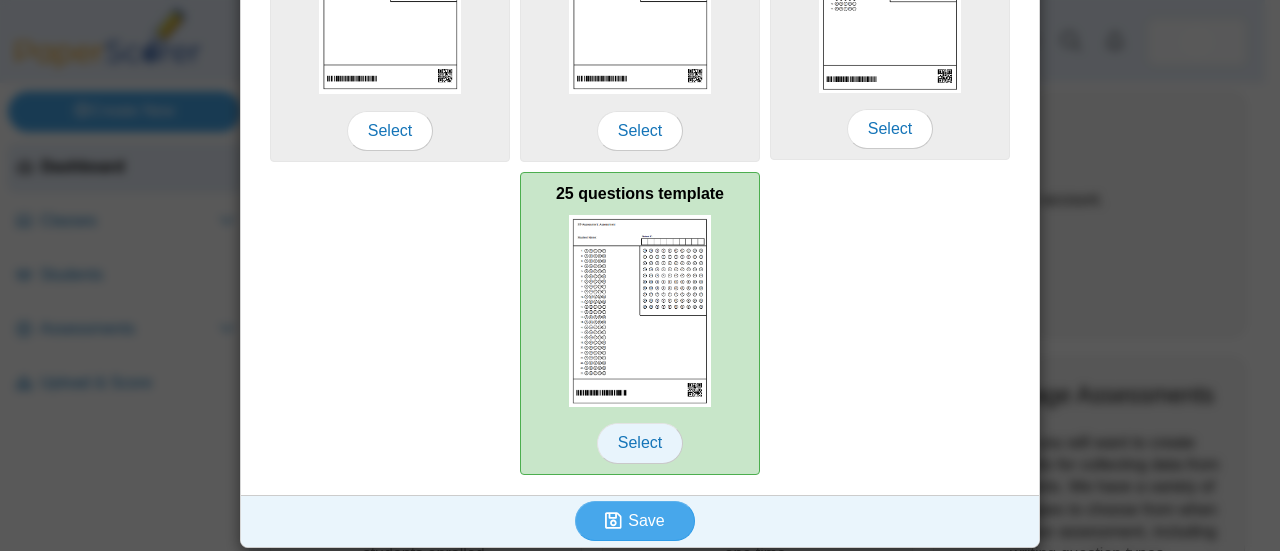 click on "Select" at bounding box center [640, 443] 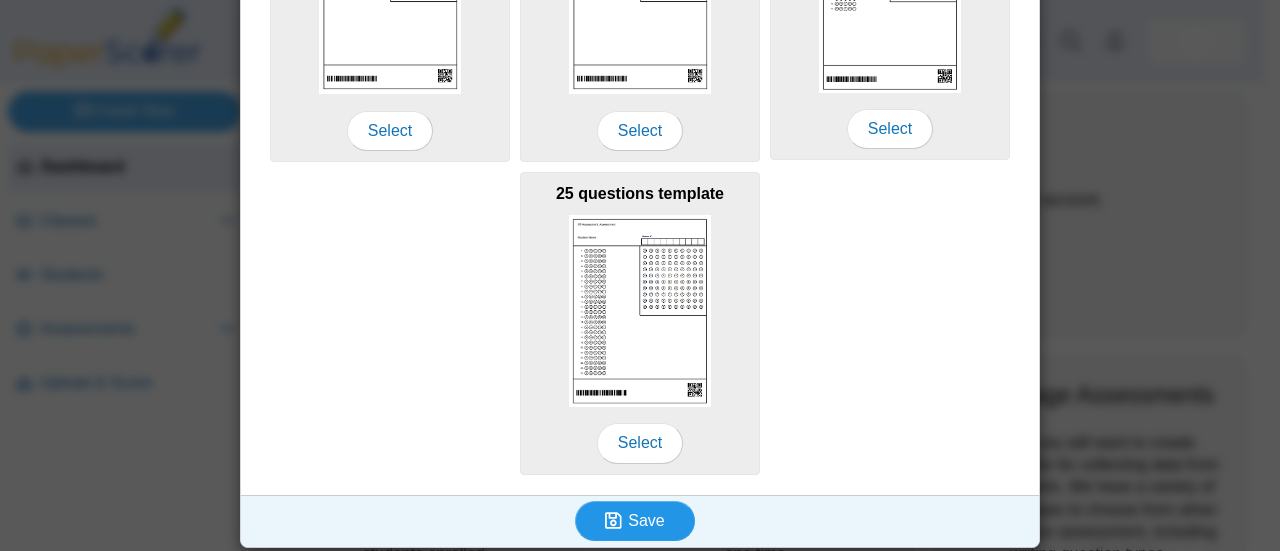 click on "Save" at bounding box center [646, 520] 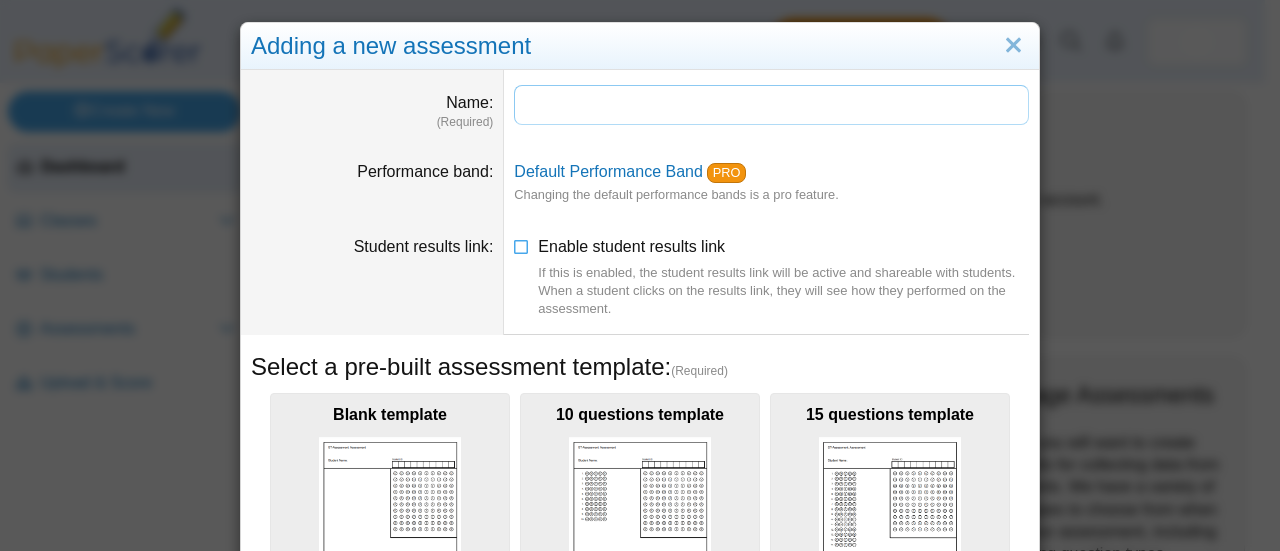 click on "Name" at bounding box center (771, 105) 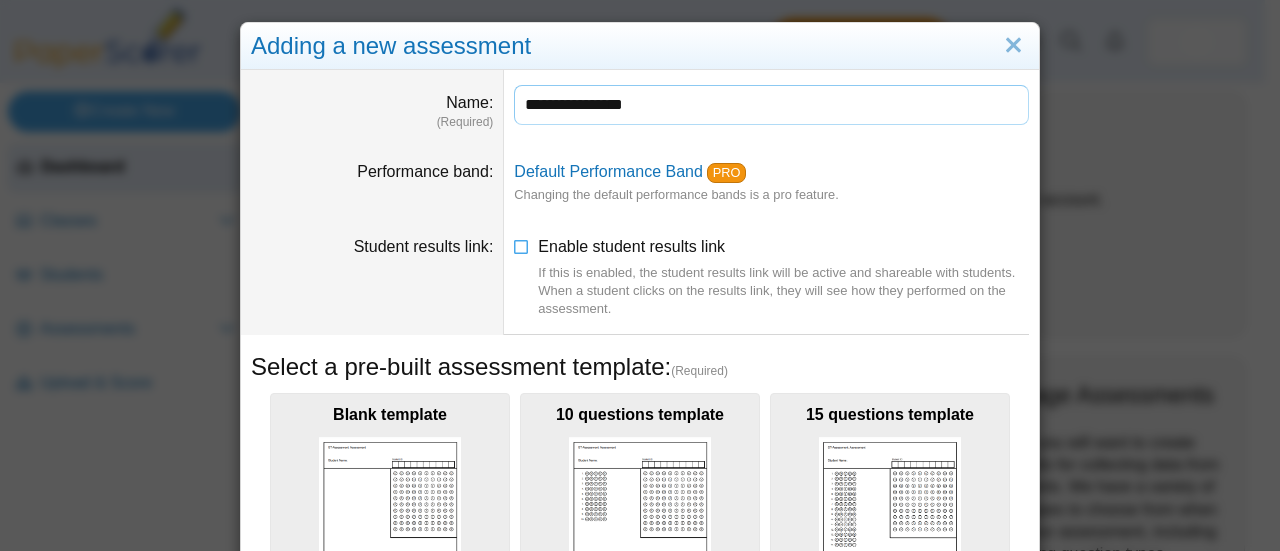 type on "**********" 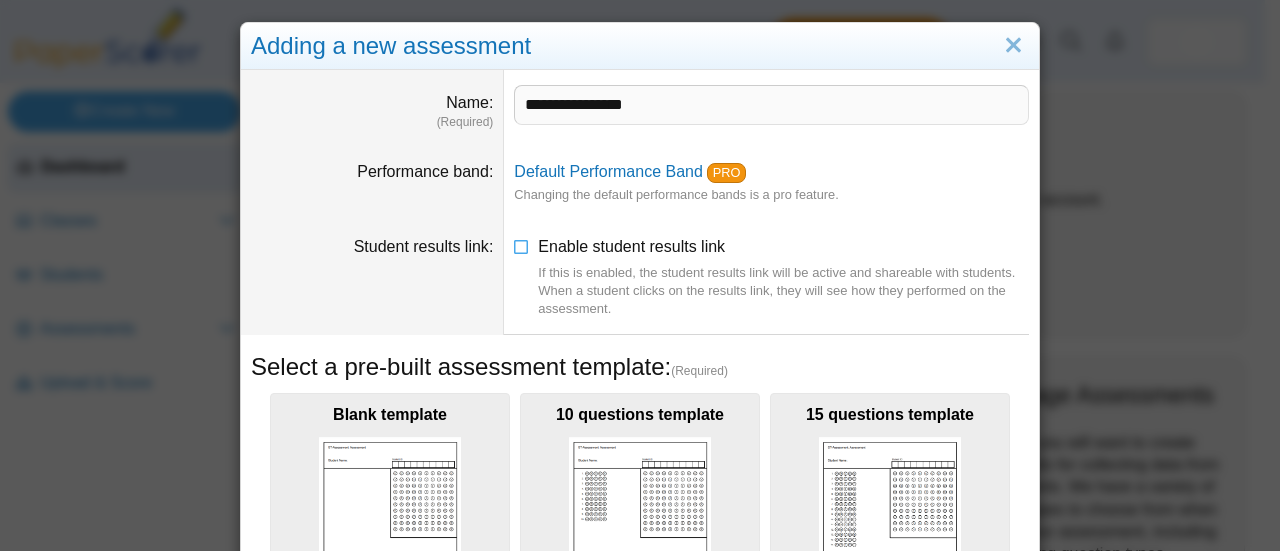 click on "Default Performance Band
PRO
Changing the default performance bands is a pro feature." at bounding box center (771, 183) 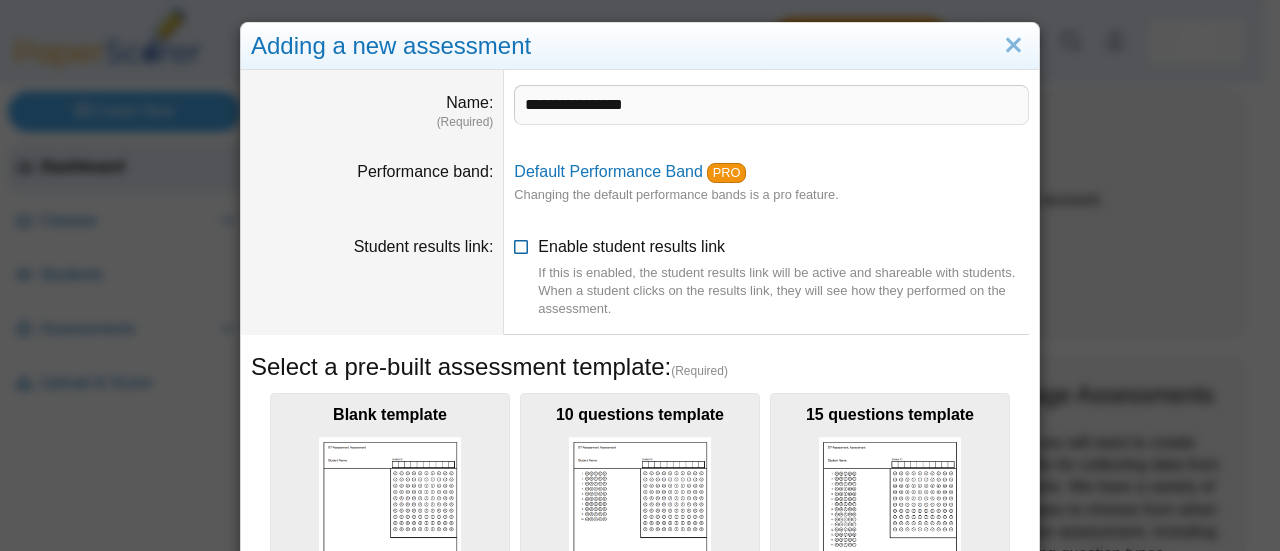 click at bounding box center (522, 243) 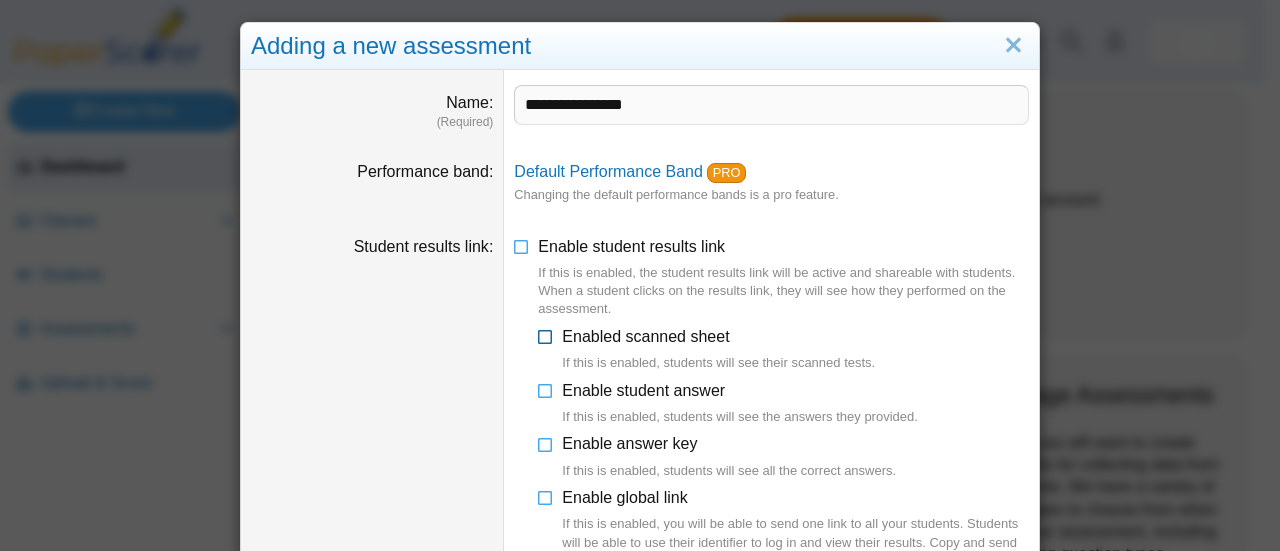 click at bounding box center (546, 333) 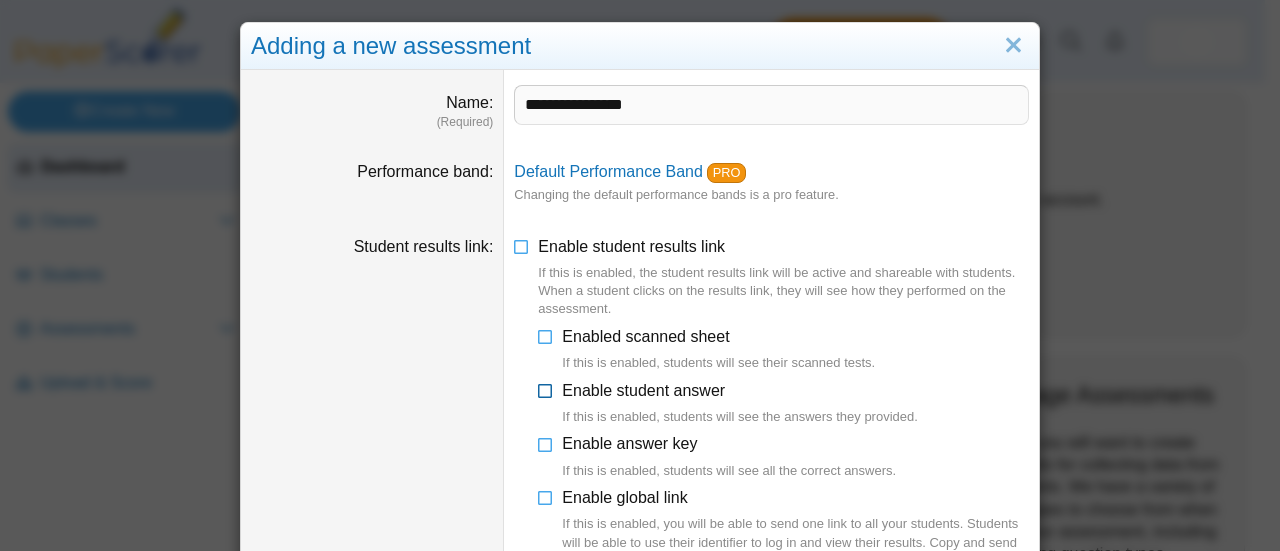 click at bounding box center [546, 387] 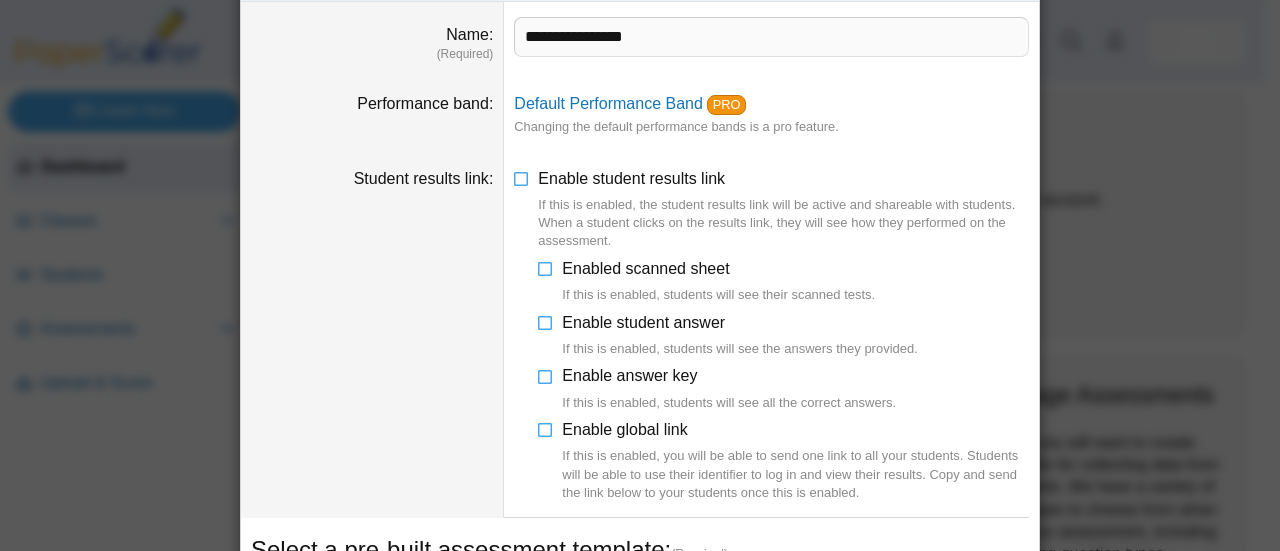 scroll, scrollTop: 100, scrollLeft: 0, axis: vertical 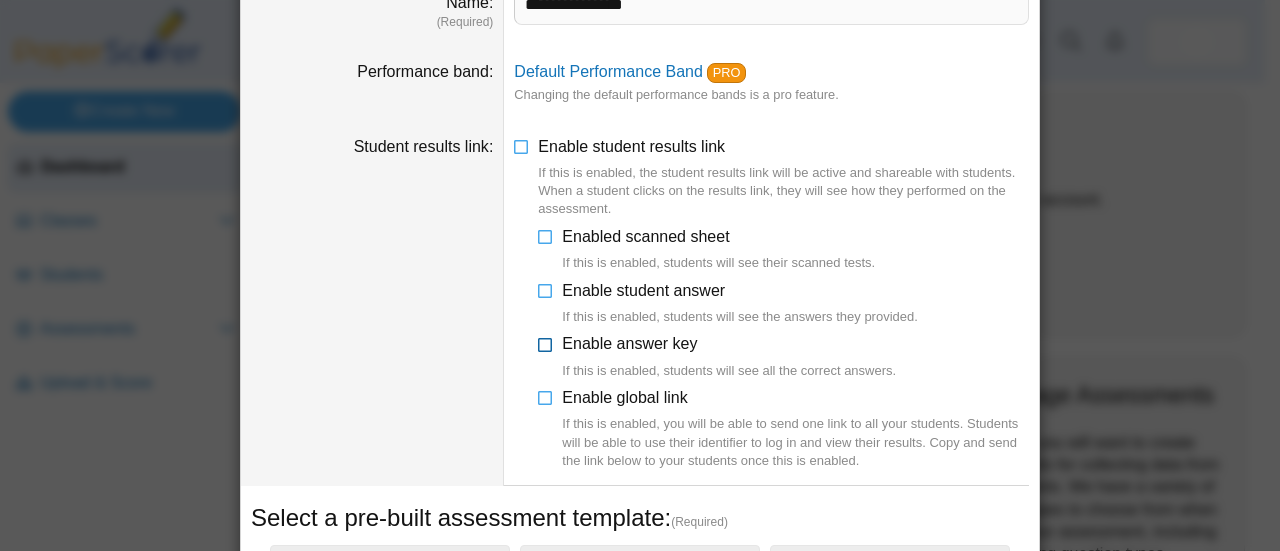 click at bounding box center [546, 340] 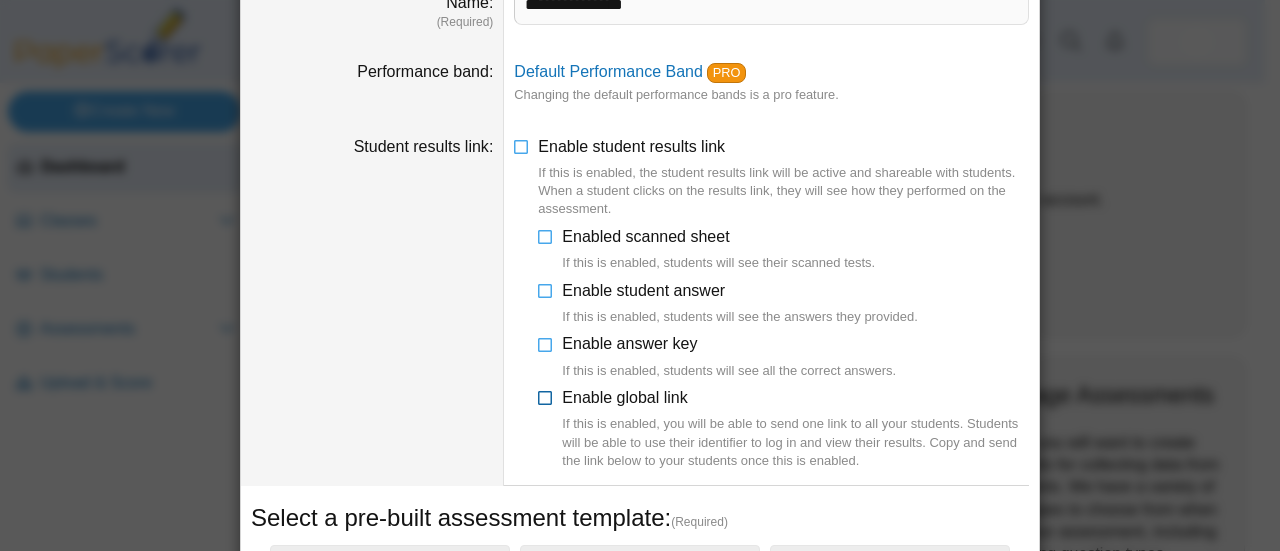 click at bounding box center (546, 394) 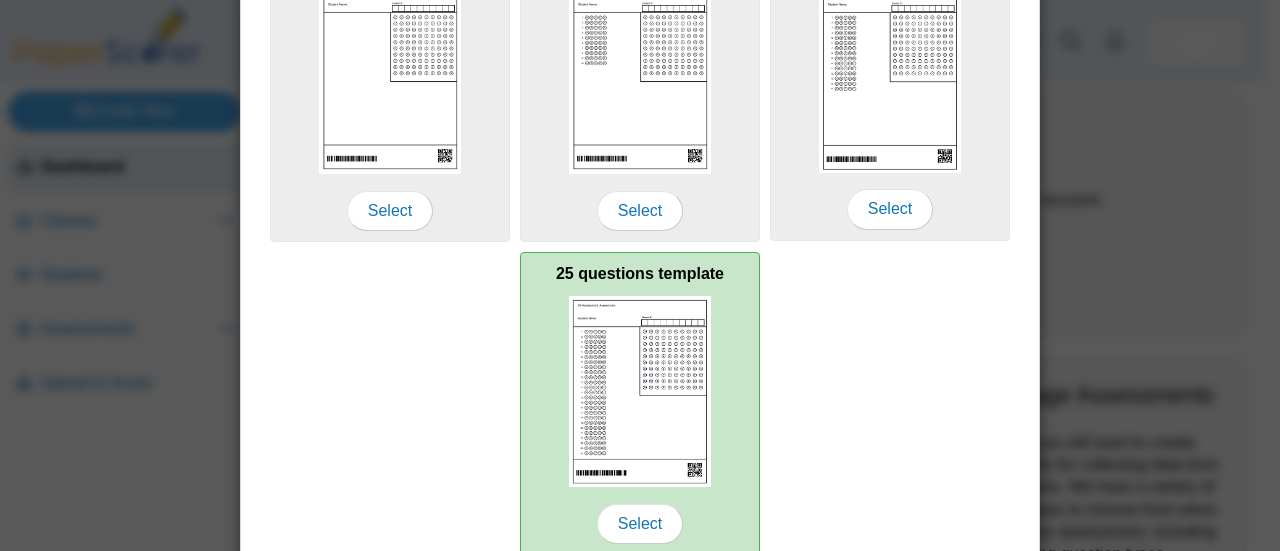scroll, scrollTop: 837, scrollLeft: 0, axis: vertical 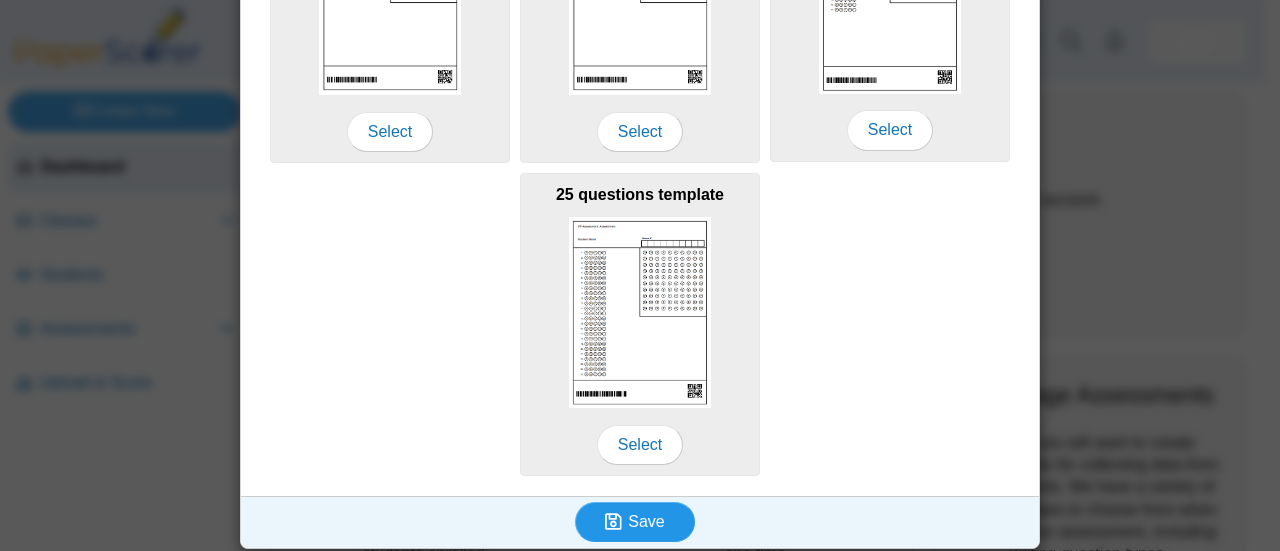 click on "Save" at bounding box center [635, 522] 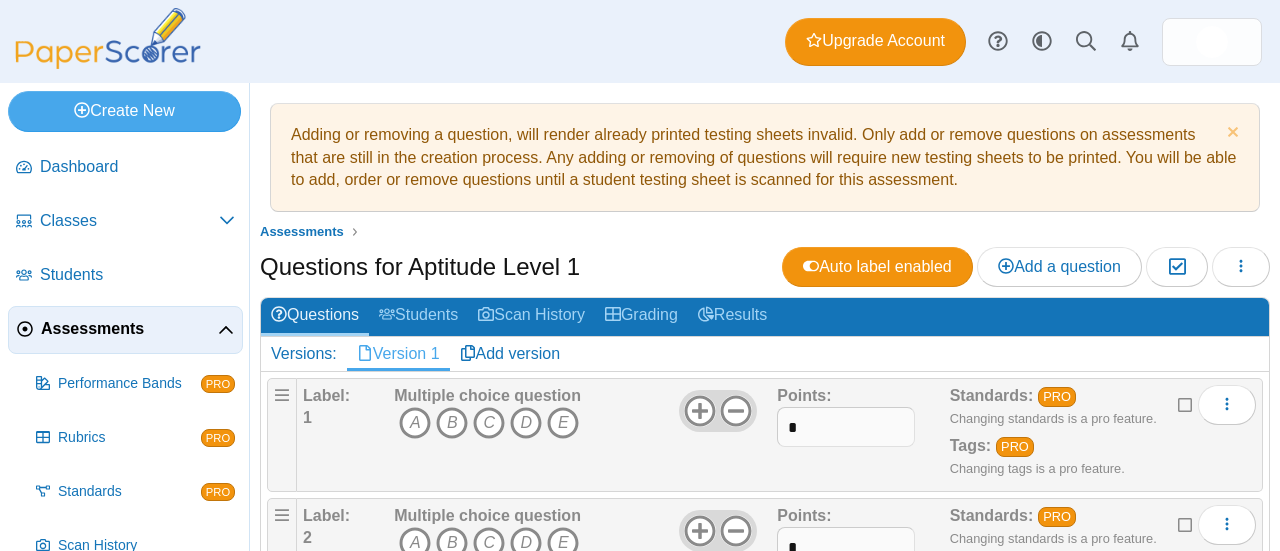 scroll, scrollTop: 0, scrollLeft: 0, axis: both 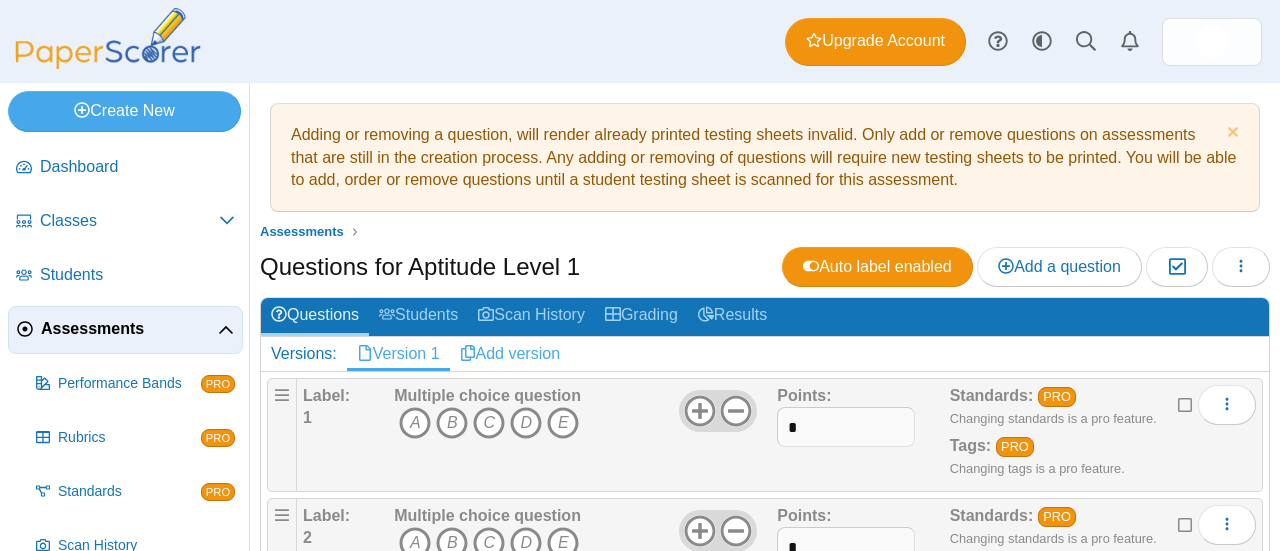 click on "Add version" at bounding box center (510, 354) 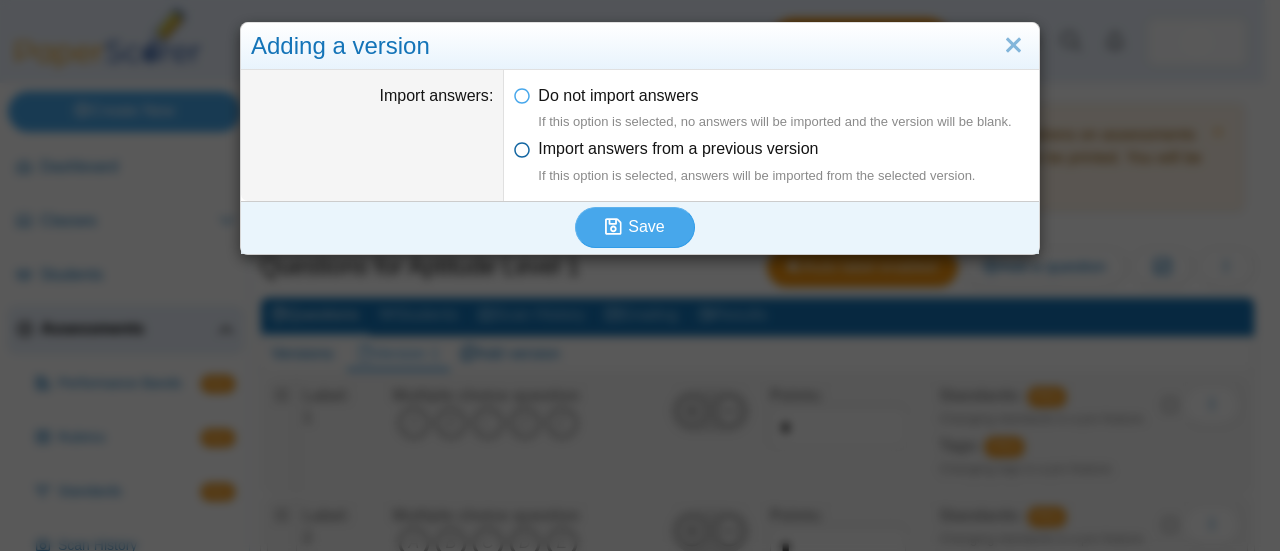 click on "Import answers from a previous version
If this option is selected, answers will be imported from the selected version." at bounding box center [756, 162] 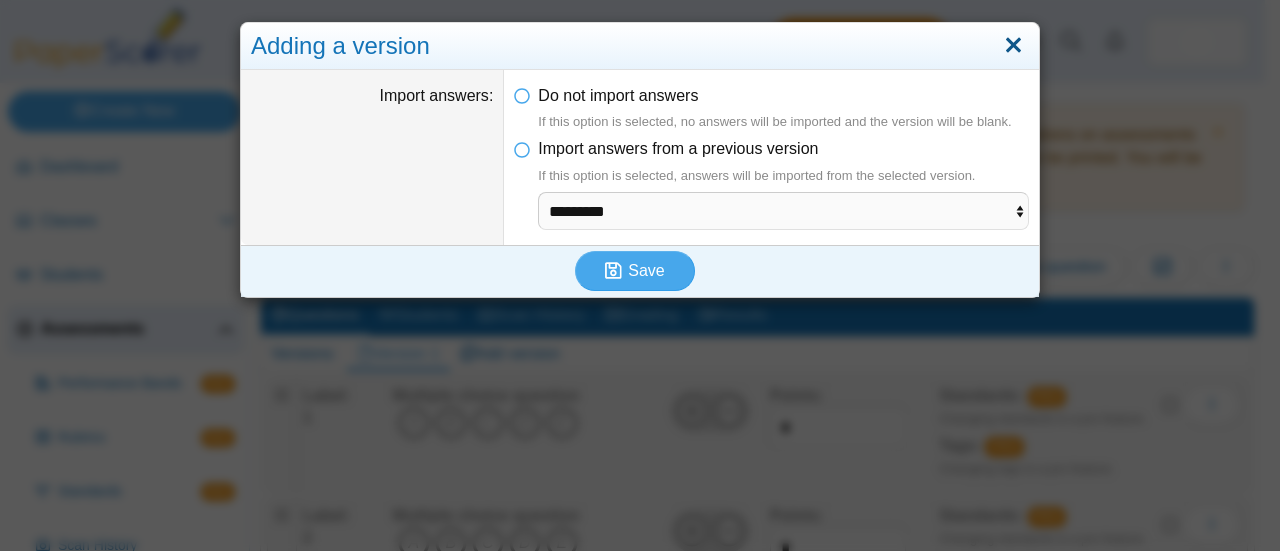 click at bounding box center (1013, 46) 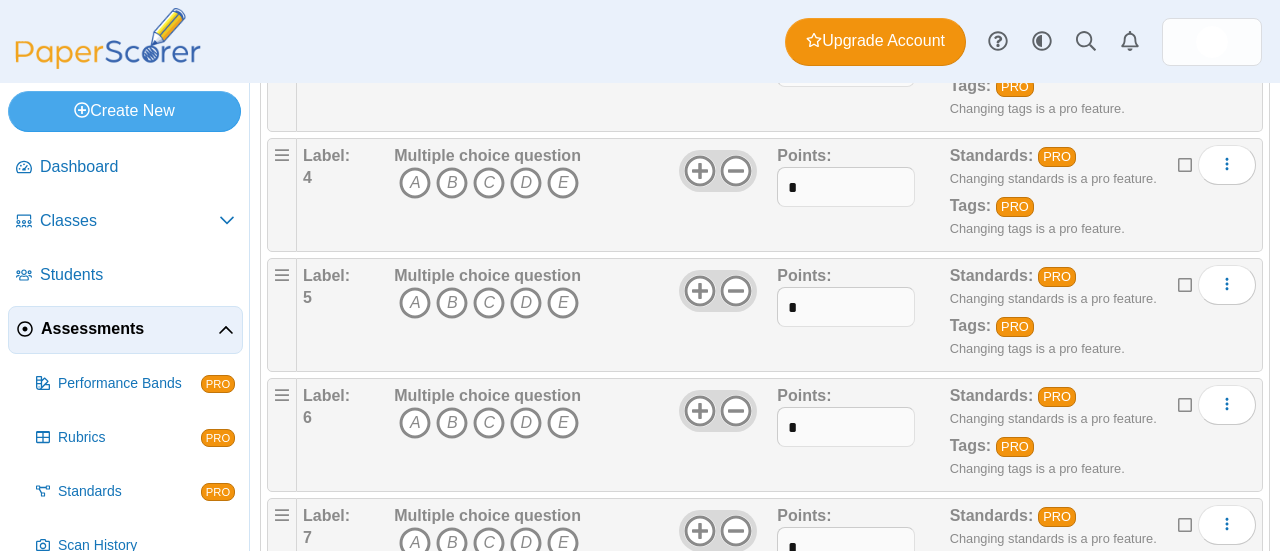 scroll, scrollTop: 900, scrollLeft: 0, axis: vertical 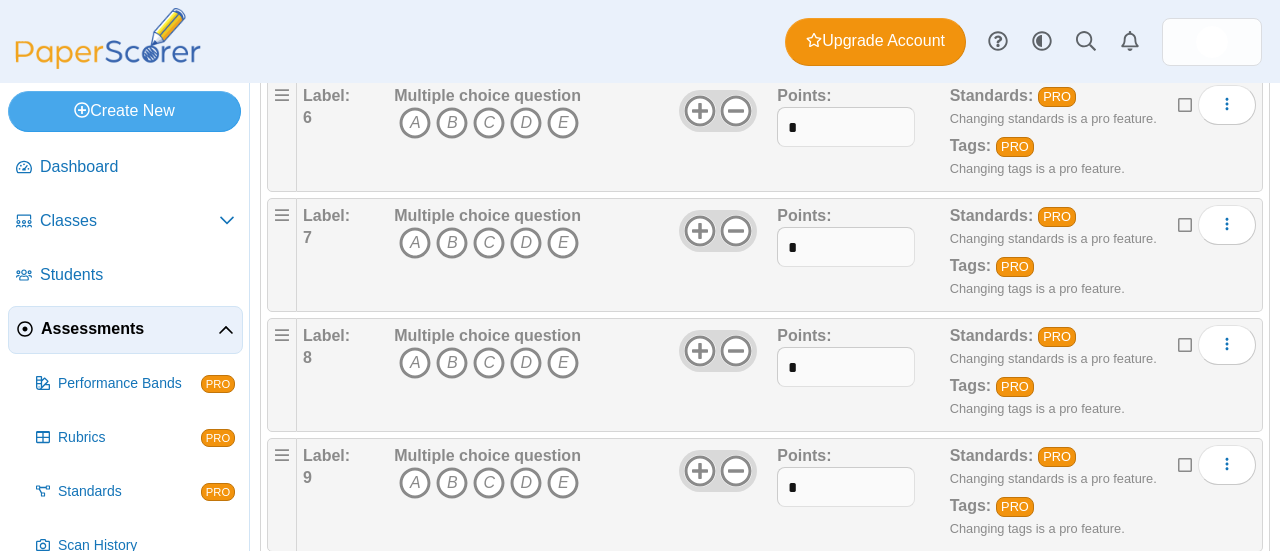 click on "Dashboard
Classes
Archived classes
Students  Assessments" at bounding box center (640, 41) 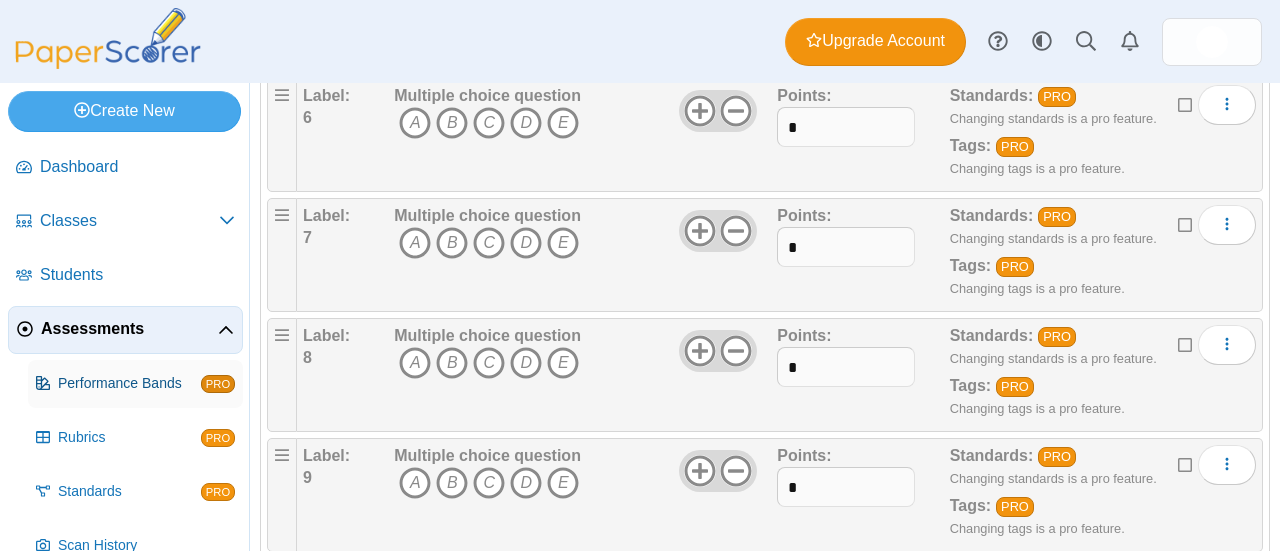 click on "Performance Bands
PRO" at bounding box center (135, 384) 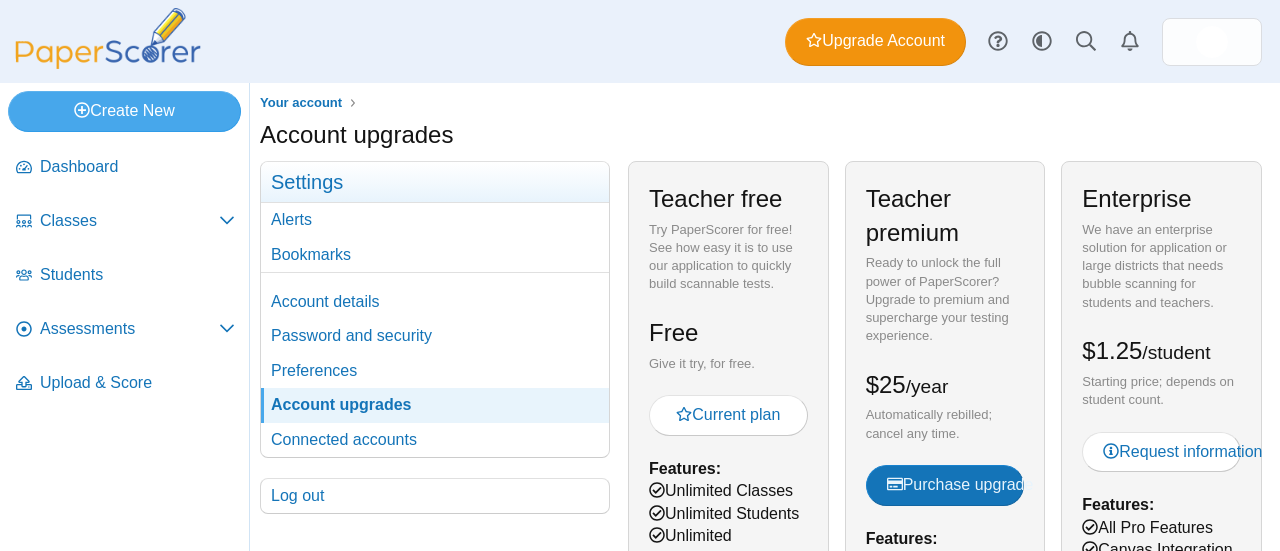scroll, scrollTop: 0, scrollLeft: 0, axis: both 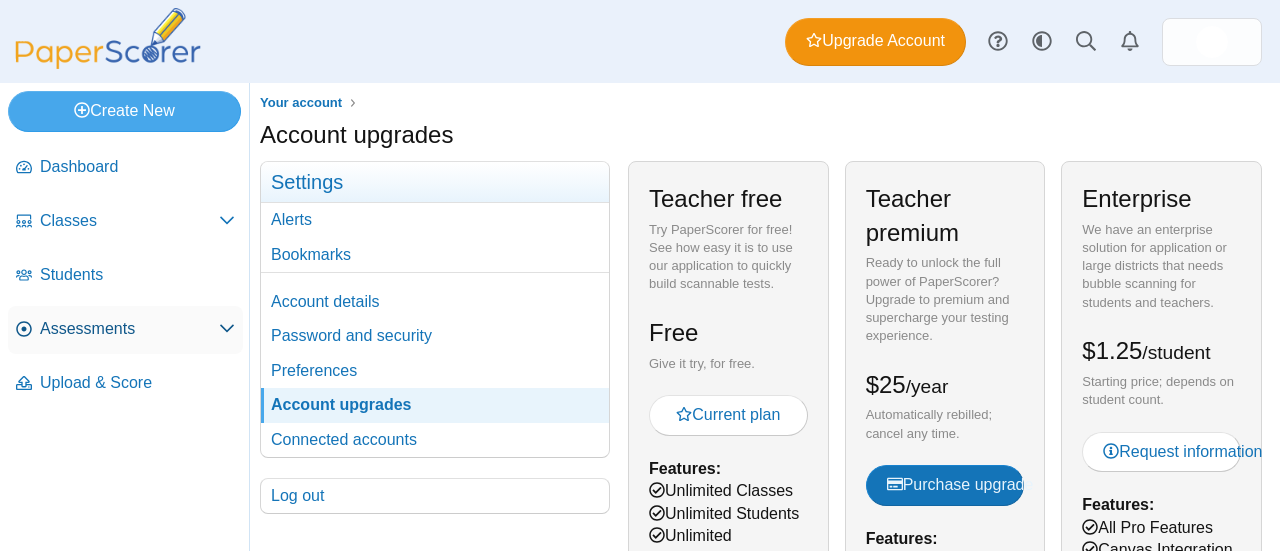 click on "Assessments" at bounding box center (129, 329) 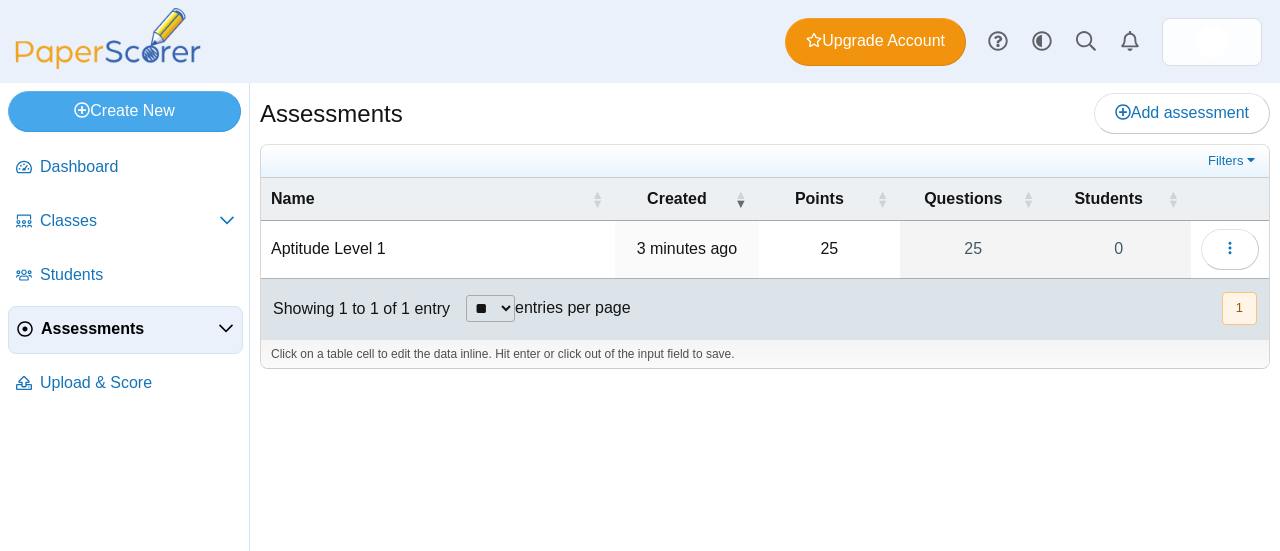 scroll, scrollTop: 0, scrollLeft: 0, axis: both 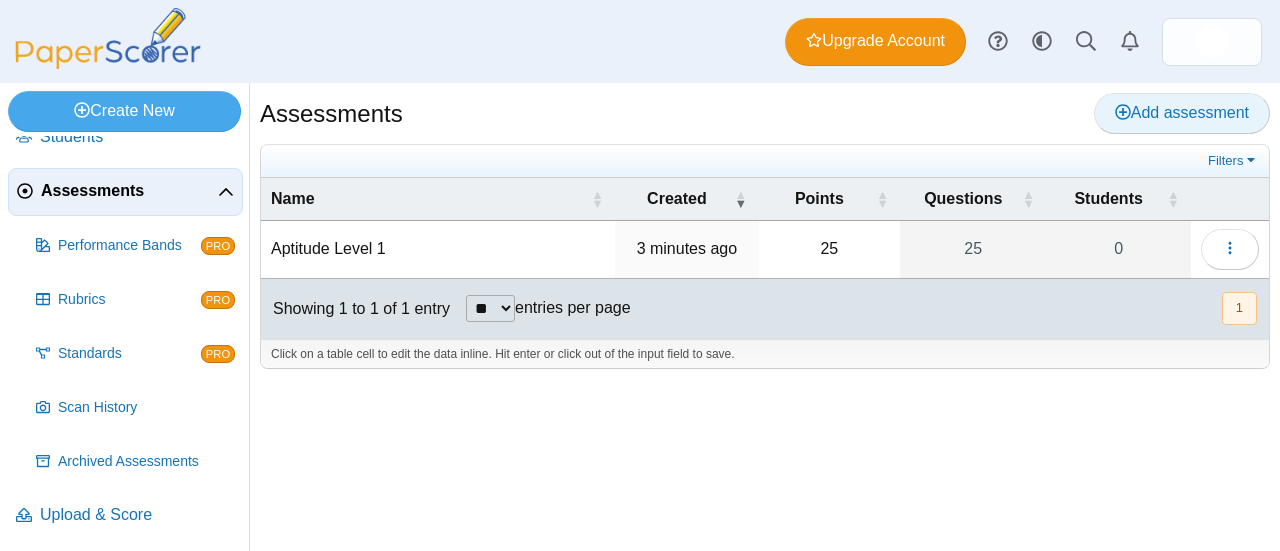 click 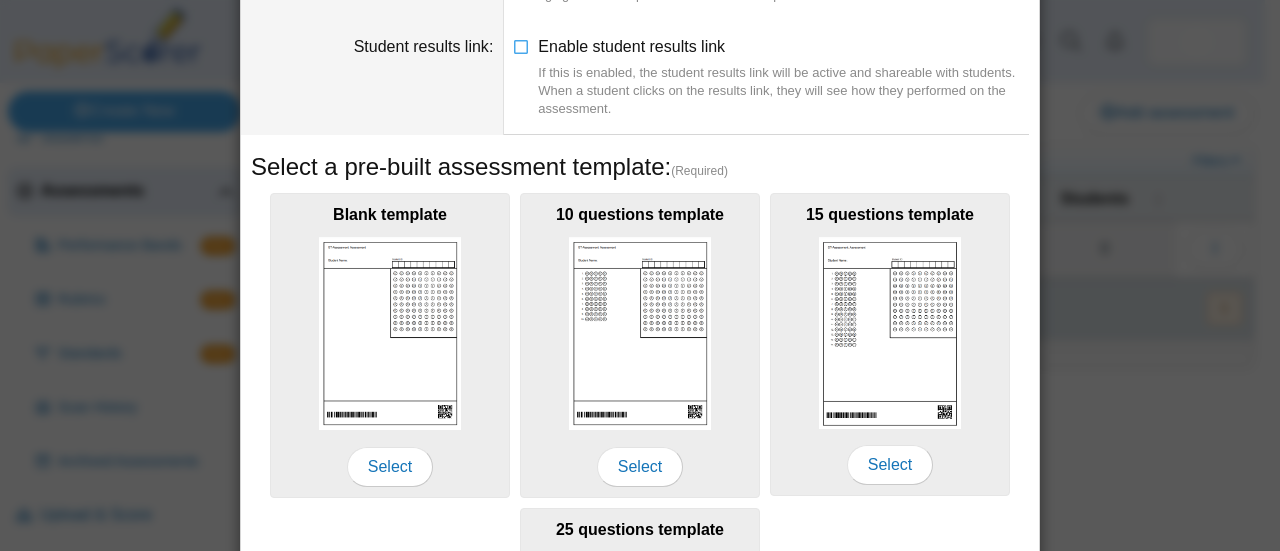 scroll, scrollTop: 0, scrollLeft: 0, axis: both 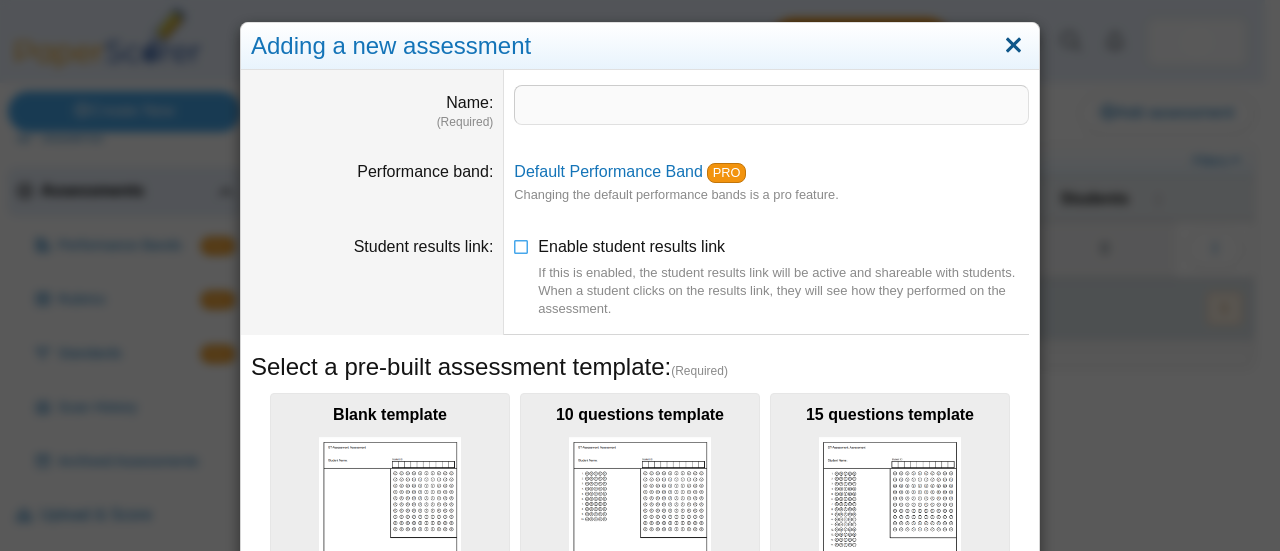 click at bounding box center (1013, 46) 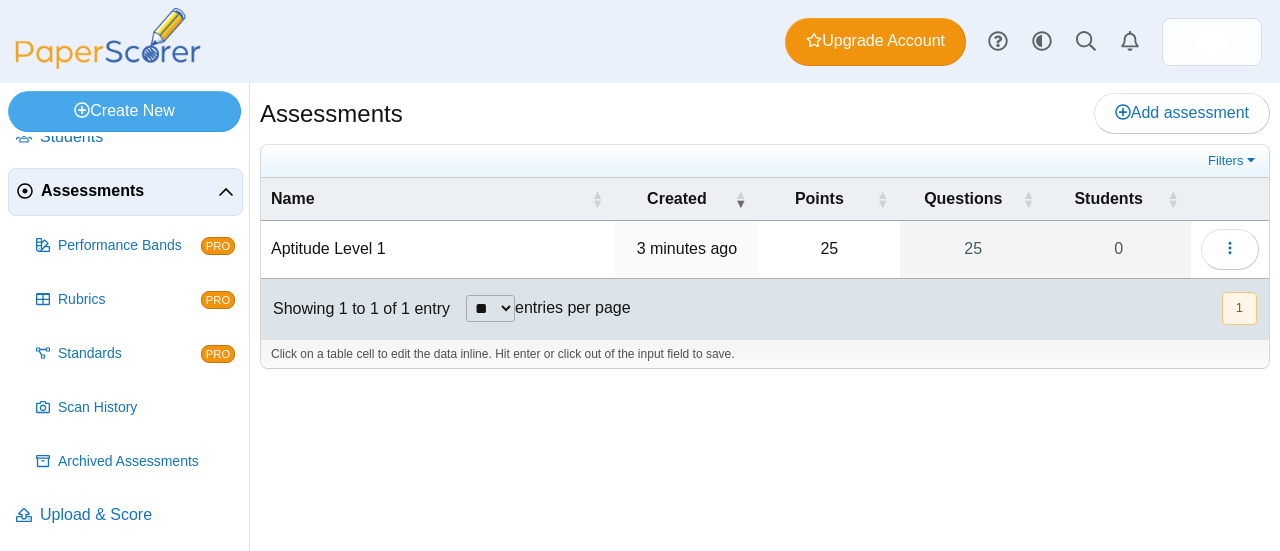 click on "Aptitude Level 1" at bounding box center [438, 249] 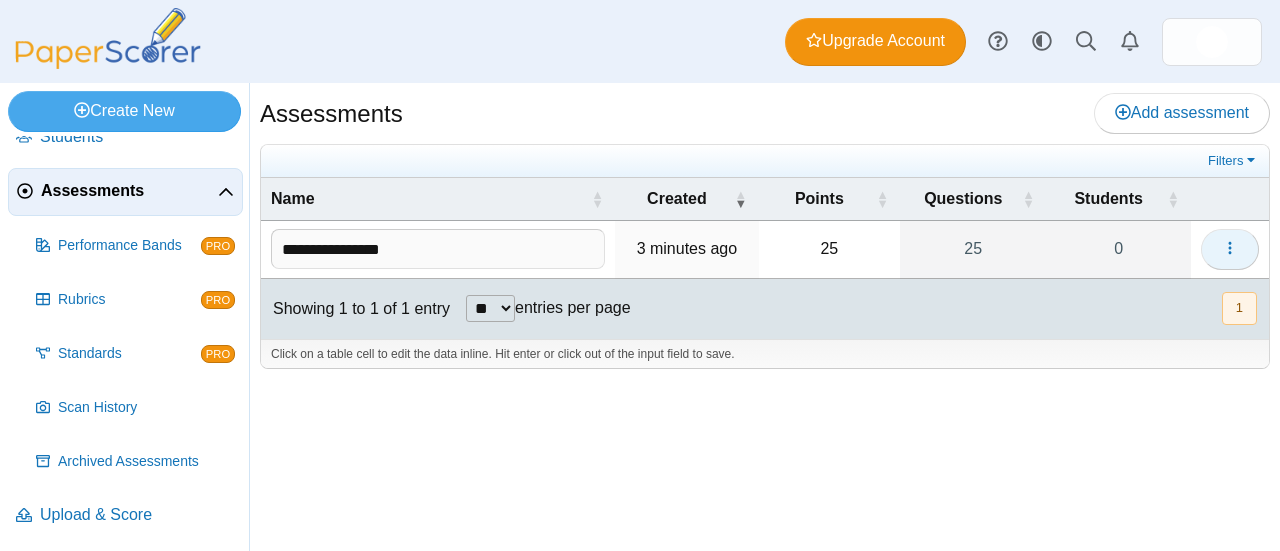 click at bounding box center (1230, 249) 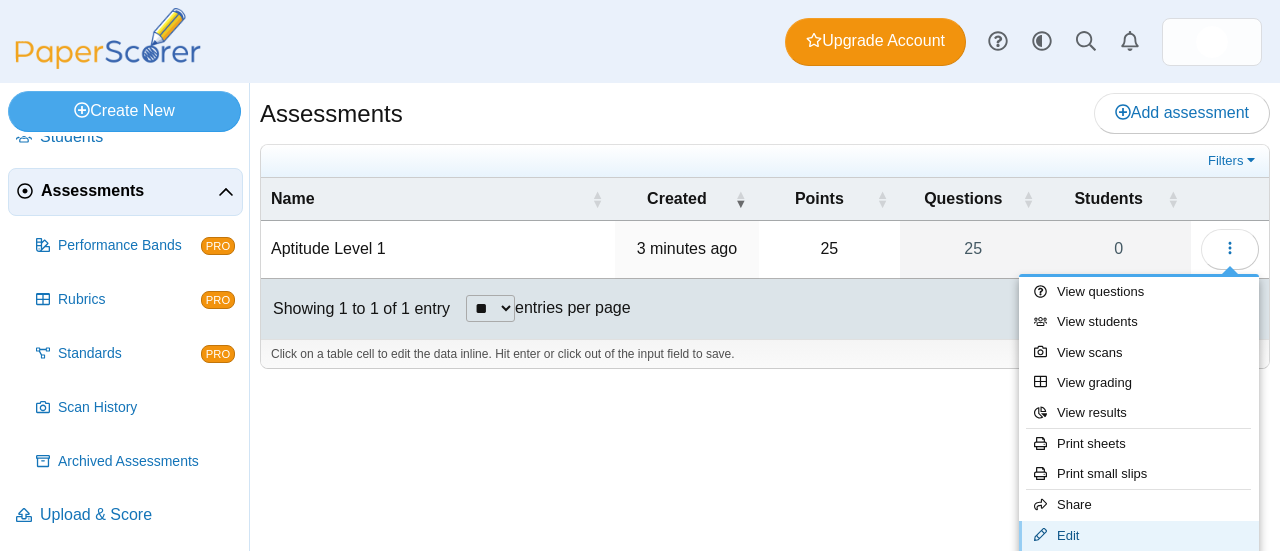 click on "Edit" at bounding box center (1139, 536) 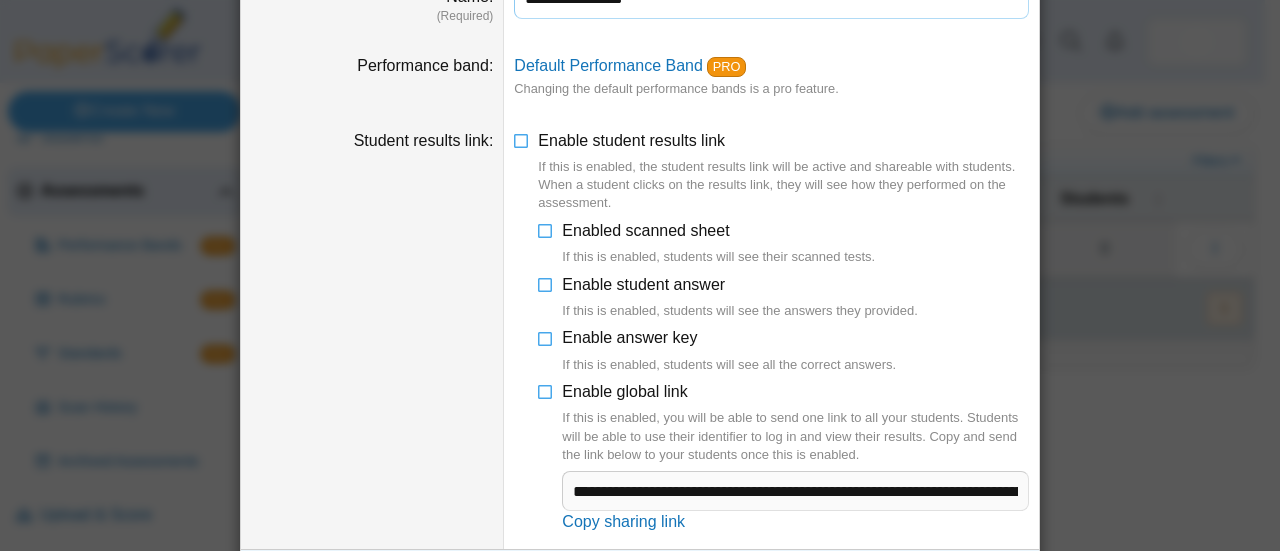 scroll, scrollTop: 163, scrollLeft: 0, axis: vertical 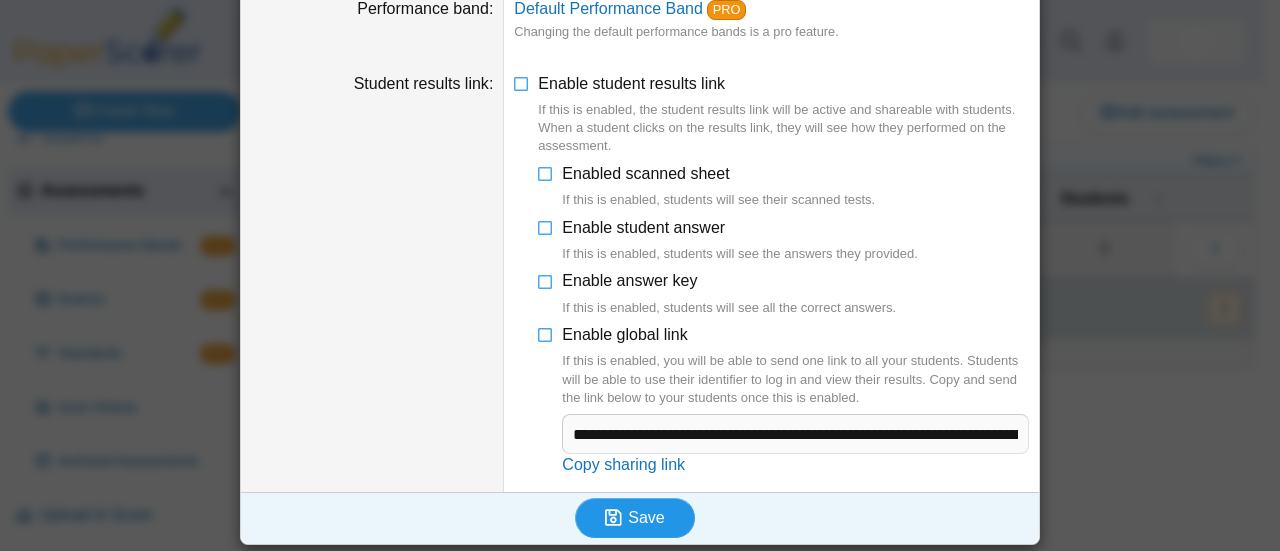 click on "Save" at bounding box center (646, 517) 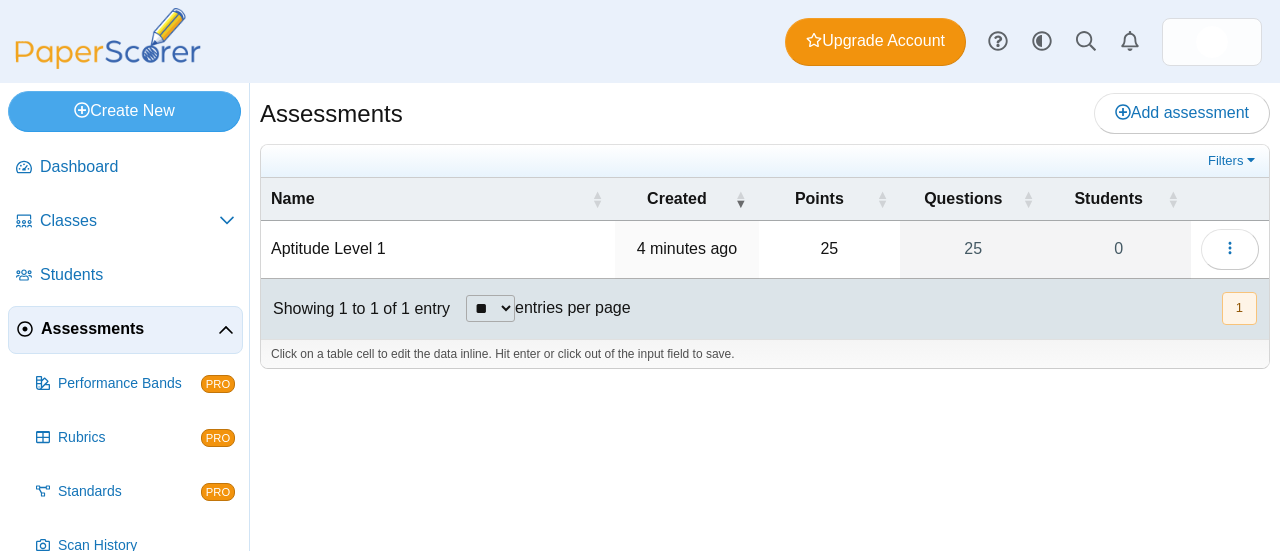 scroll, scrollTop: 0, scrollLeft: 0, axis: both 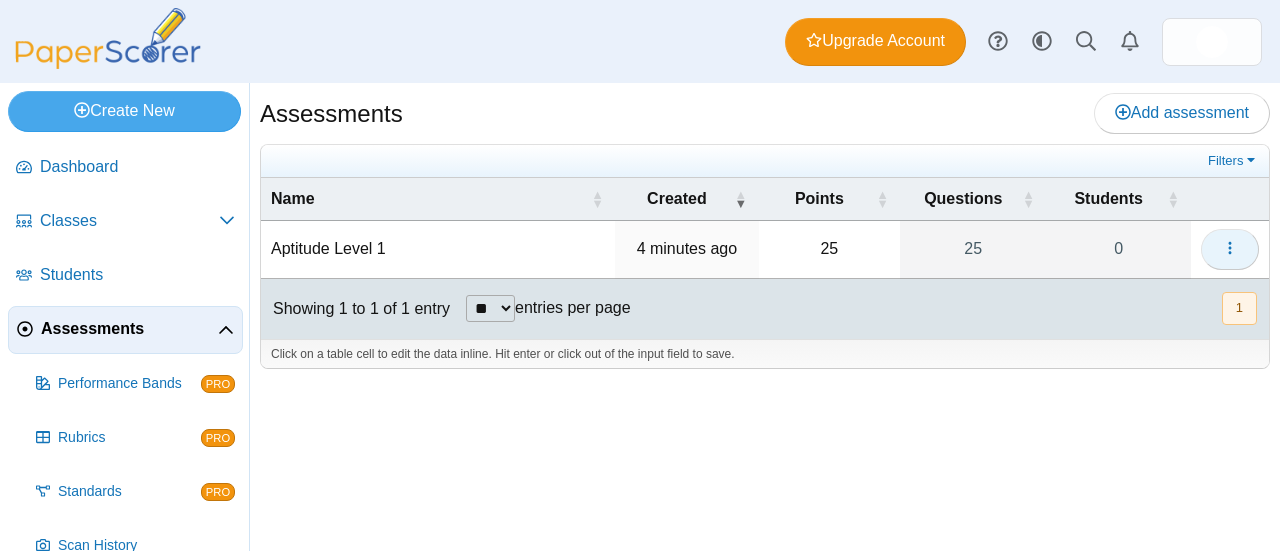 click 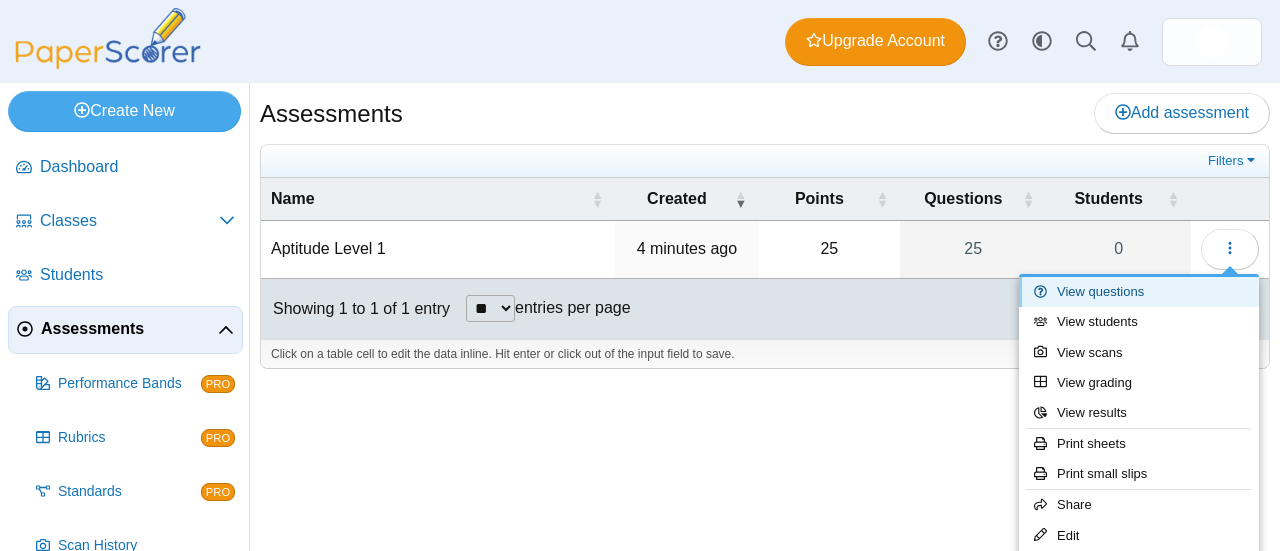 click on "View questions" at bounding box center (1139, 292) 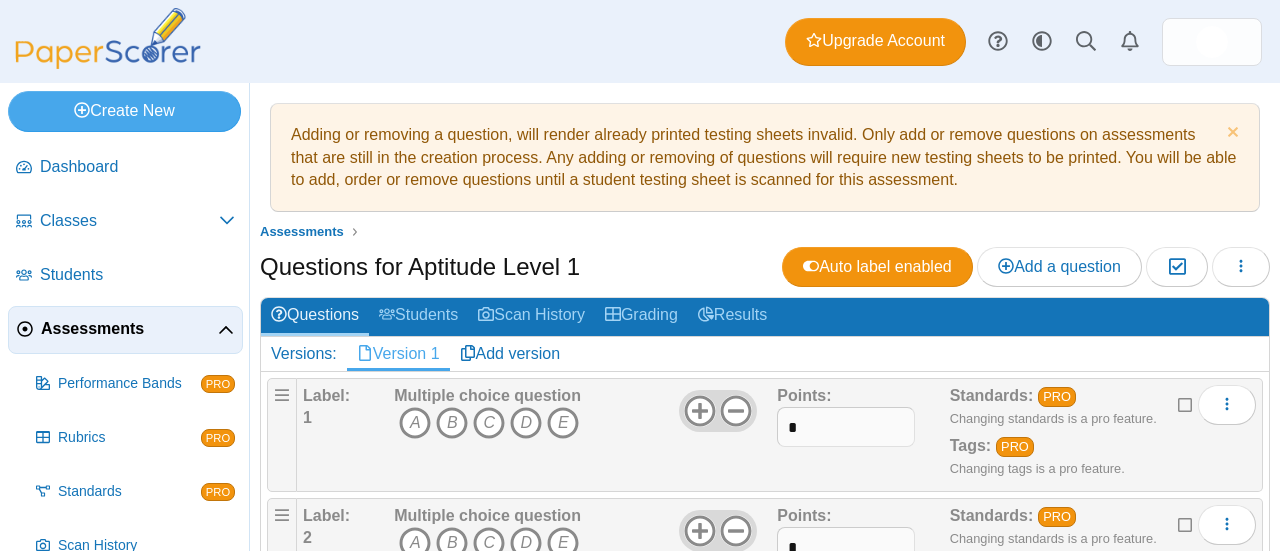 scroll, scrollTop: 0, scrollLeft: 0, axis: both 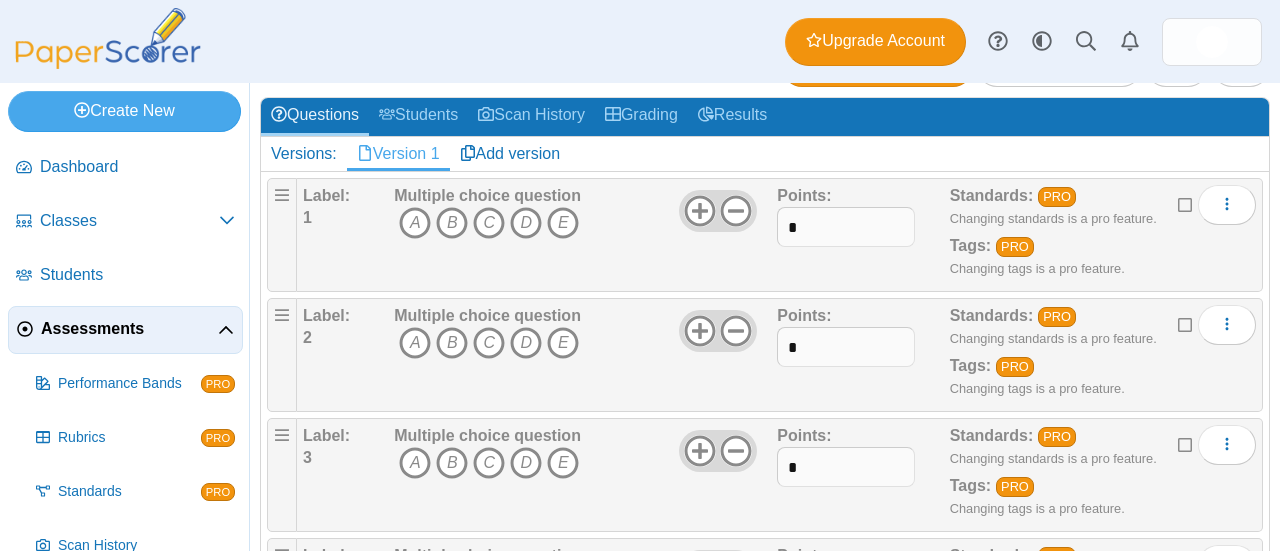 type 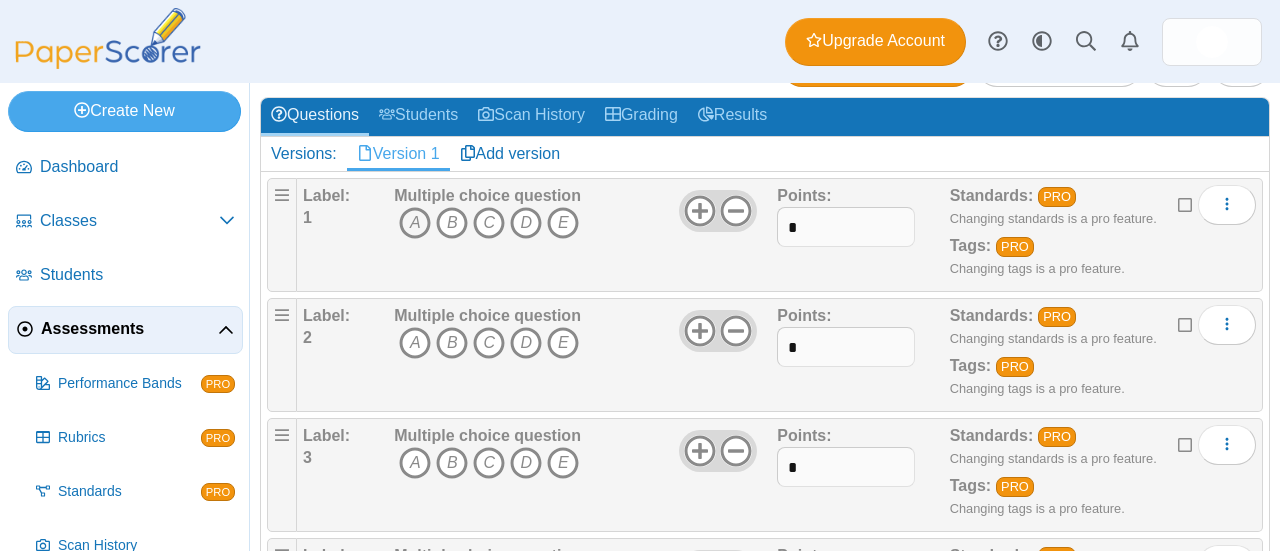 click on "A" at bounding box center (415, 223) 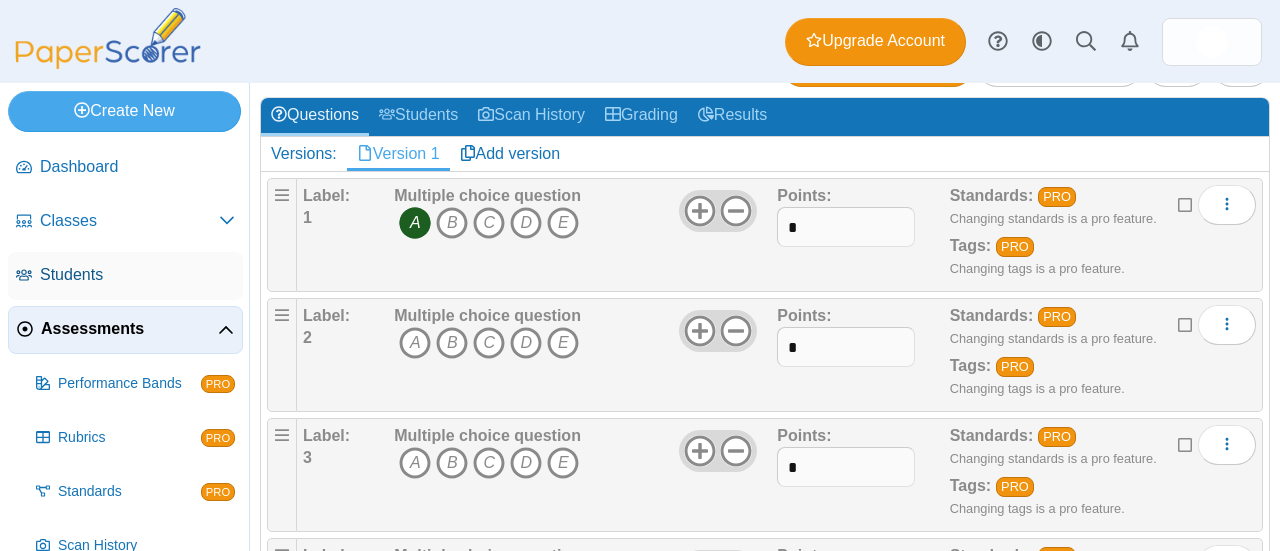 click on "Students" at bounding box center (137, 275) 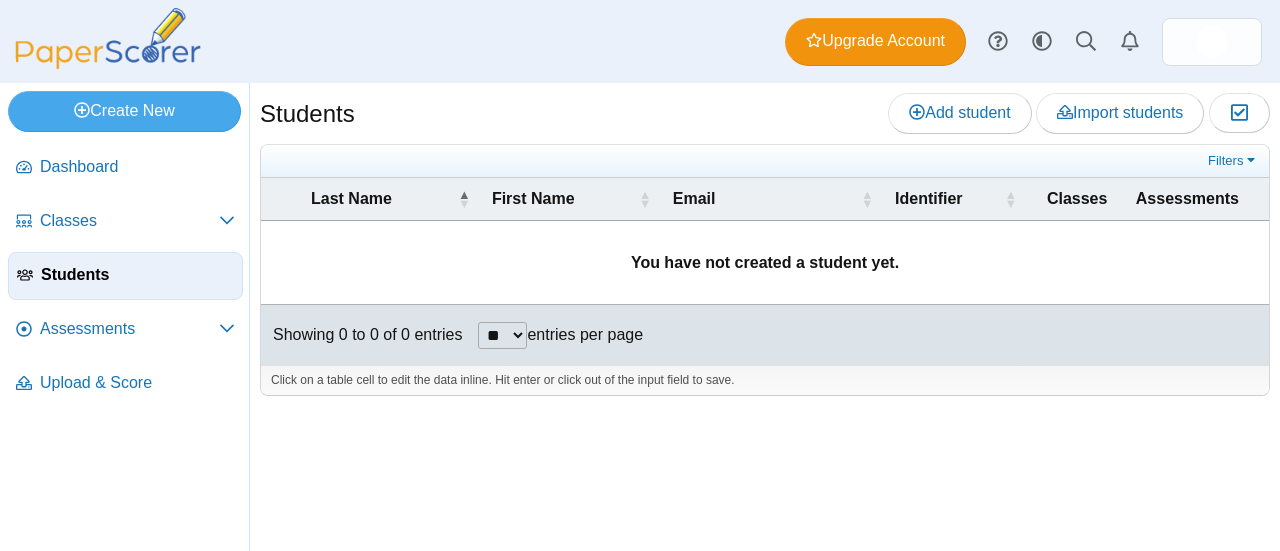 scroll, scrollTop: 0, scrollLeft: 0, axis: both 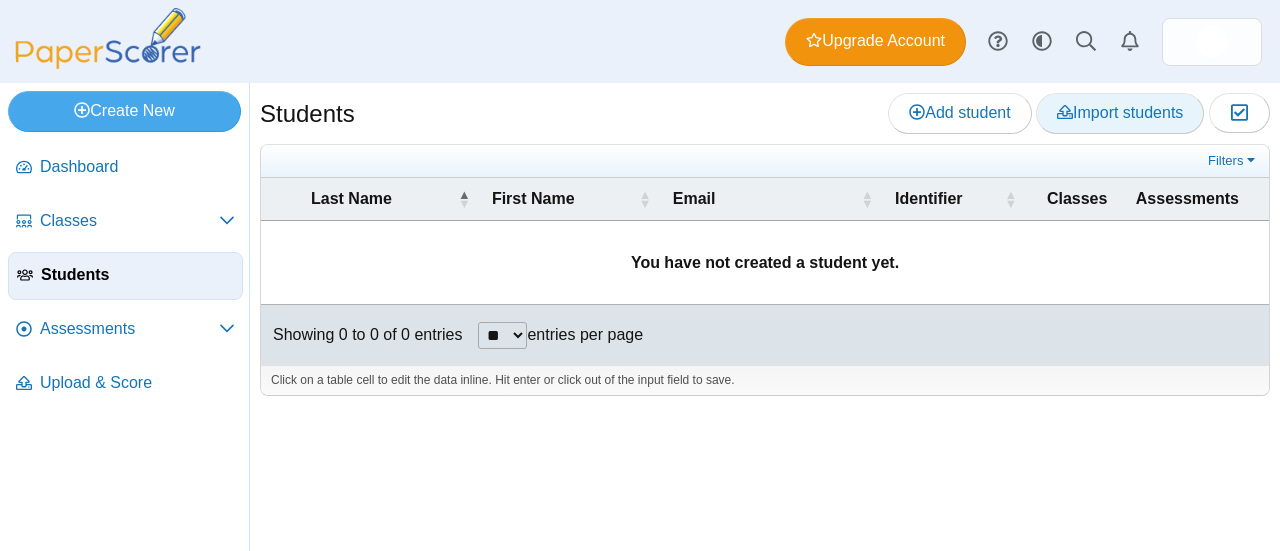 click on "Import students" at bounding box center (1120, 112) 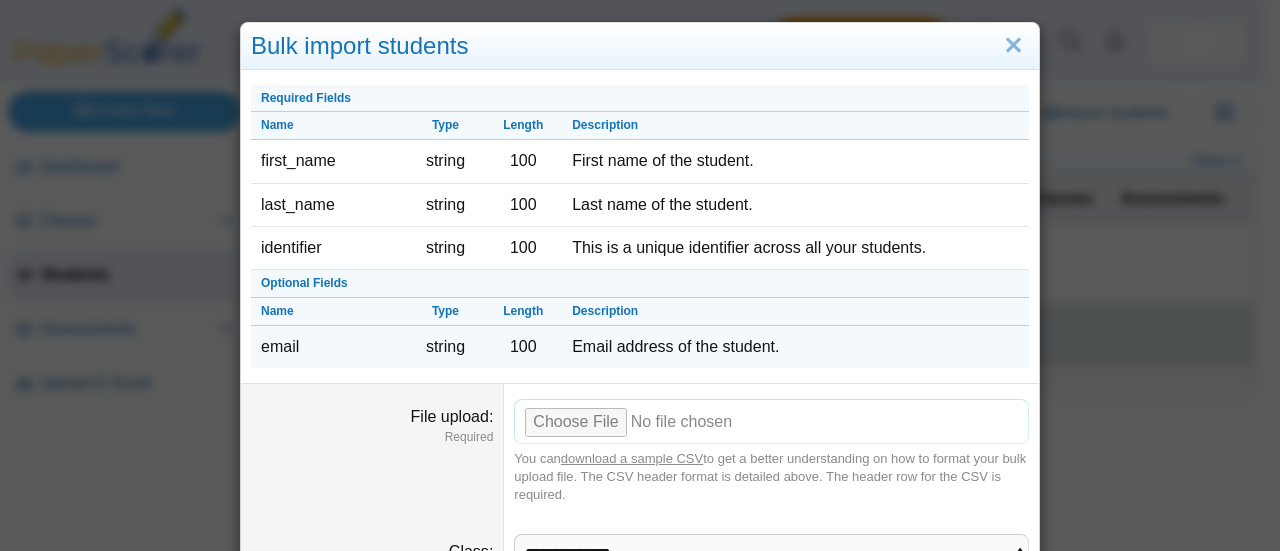 scroll, scrollTop: 136, scrollLeft: 0, axis: vertical 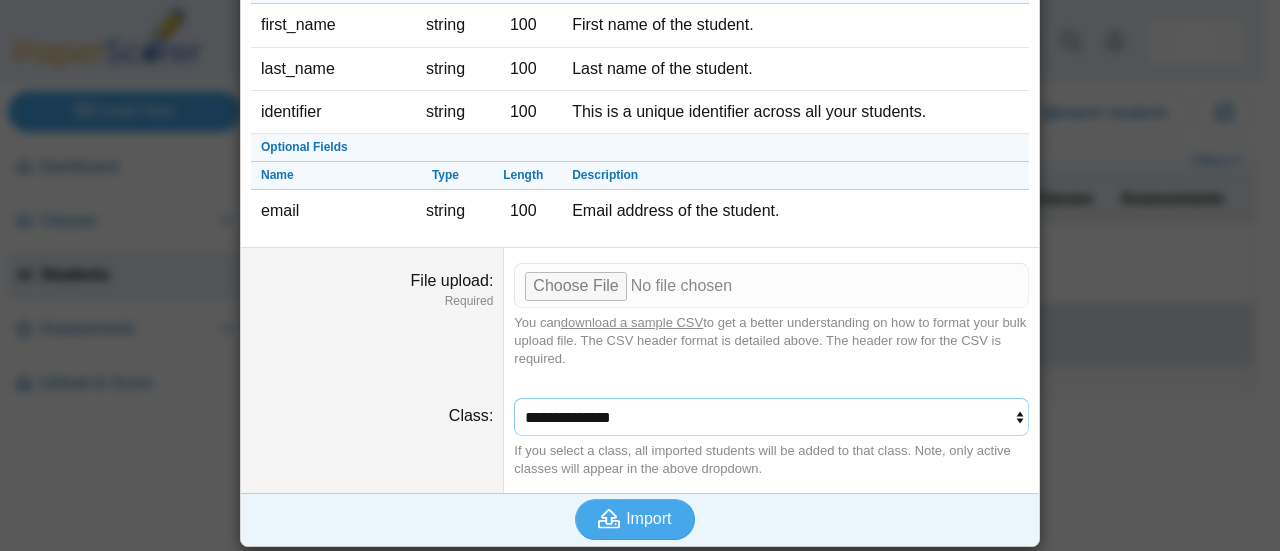 click on "**********" at bounding box center (771, 417) 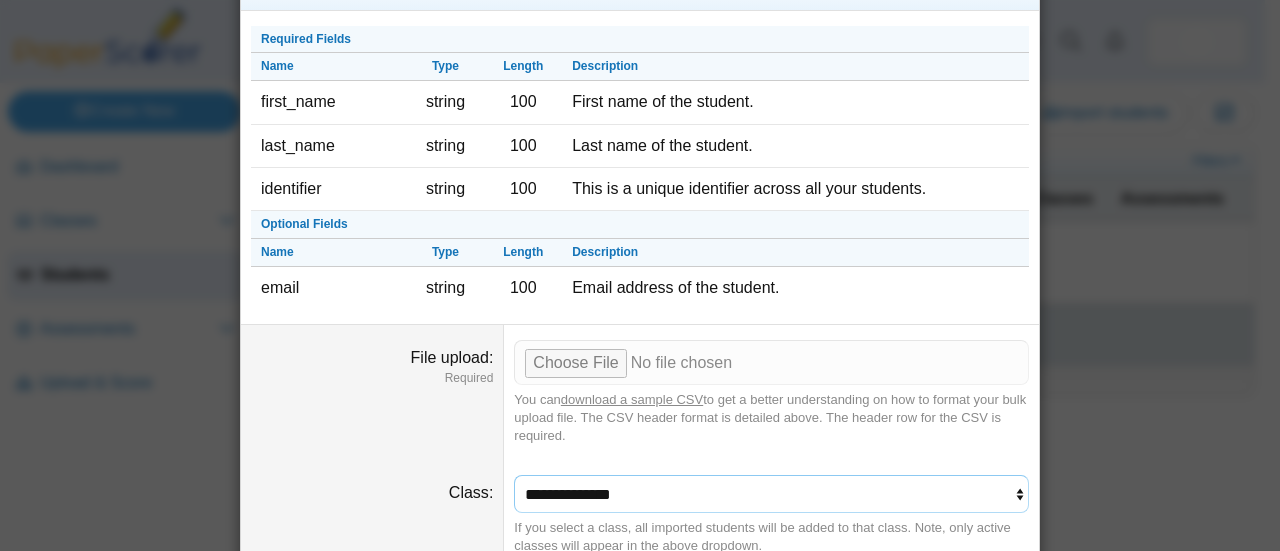 scroll, scrollTop: 0, scrollLeft: 0, axis: both 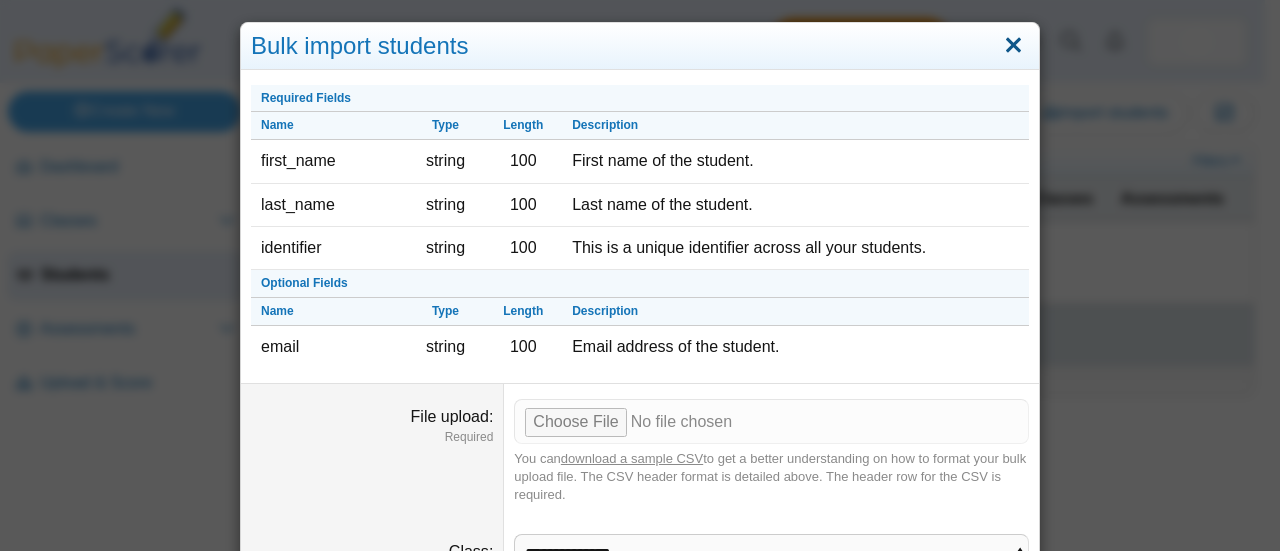 click at bounding box center (1013, 46) 